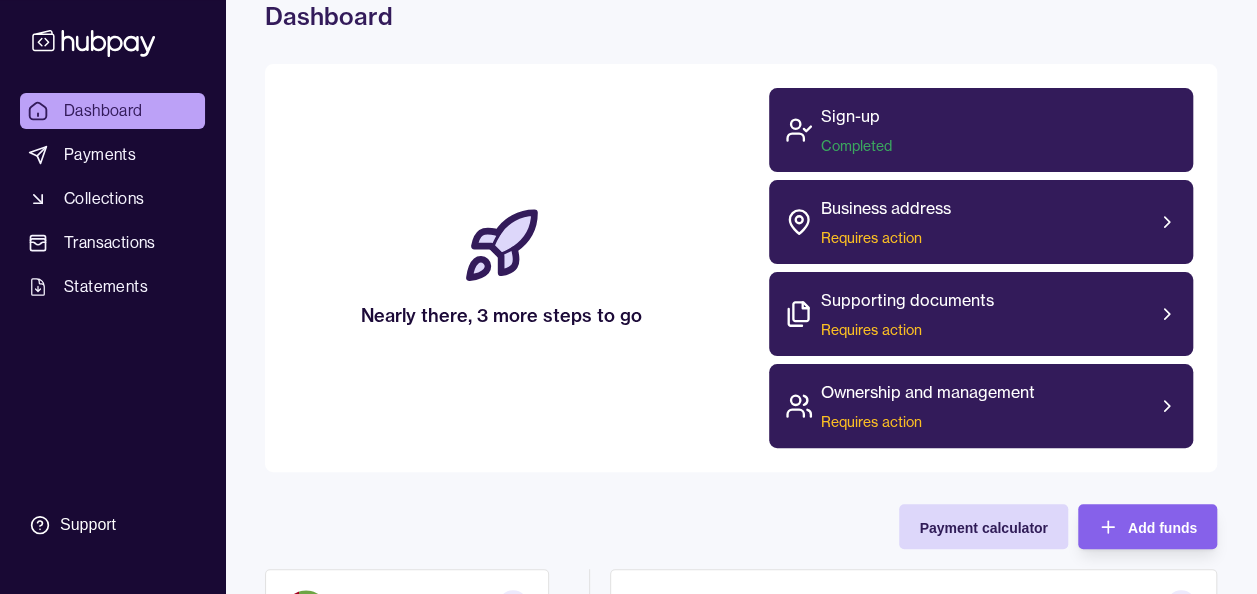scroll, scrollTop: 0, scrollLeft: 0, axis: both 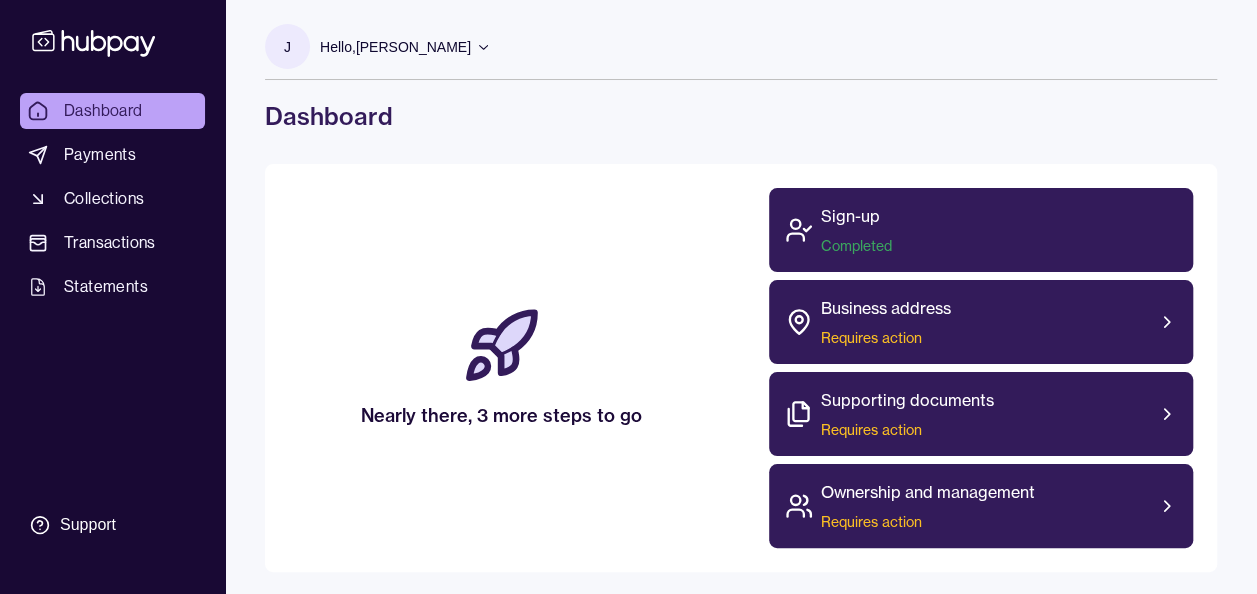 click 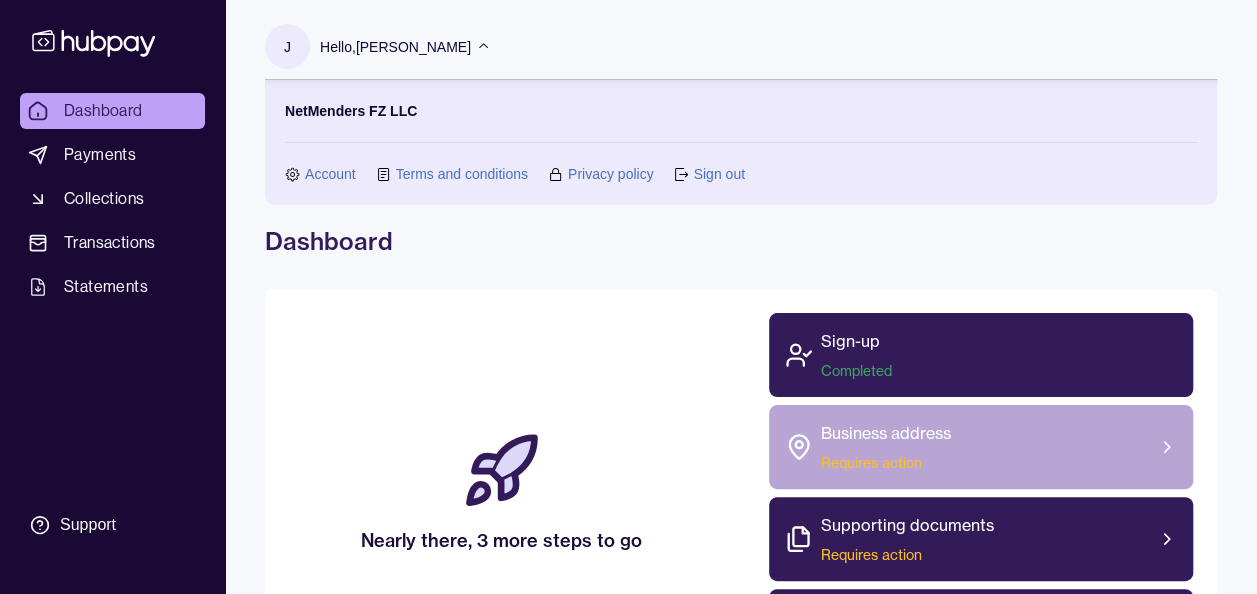click on "Requires action" at bounding box center [886, 463] 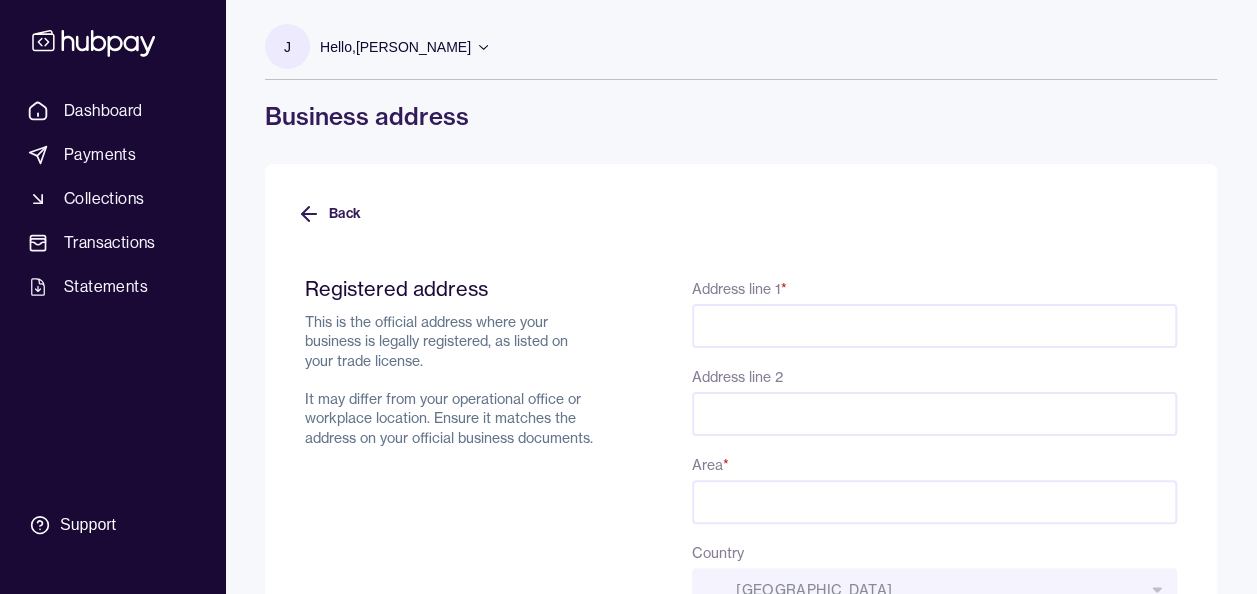 scroll, scrollTop: 100, scrollLeft: 0, axis: vertical 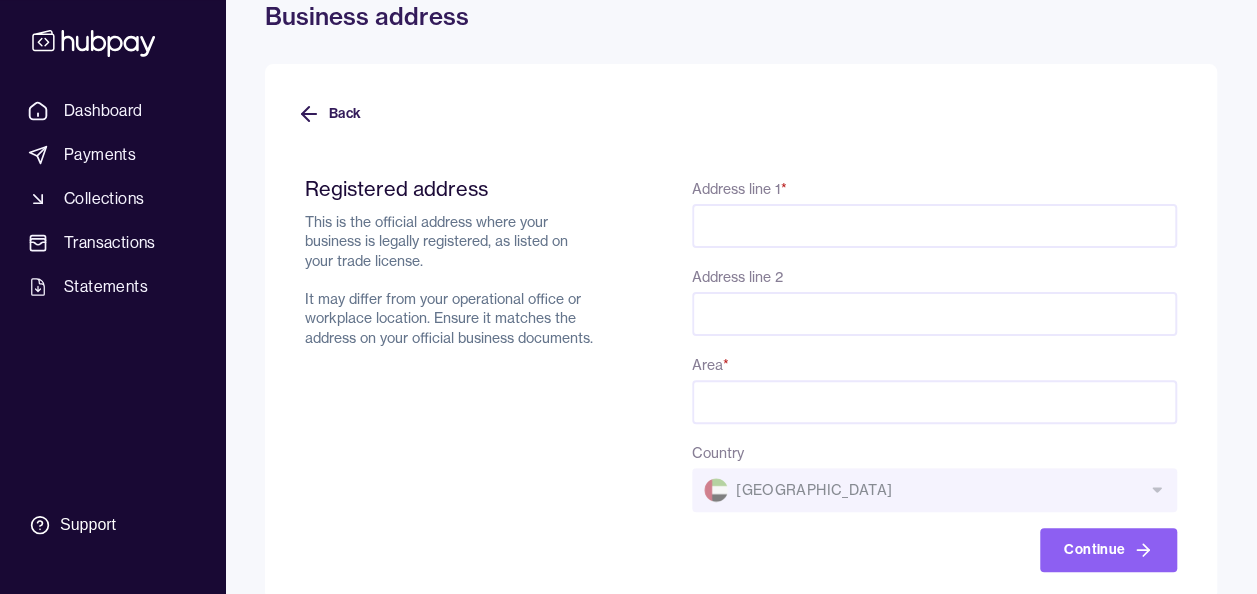 click on "Address line 1 *" at bounding box center (934, 226) 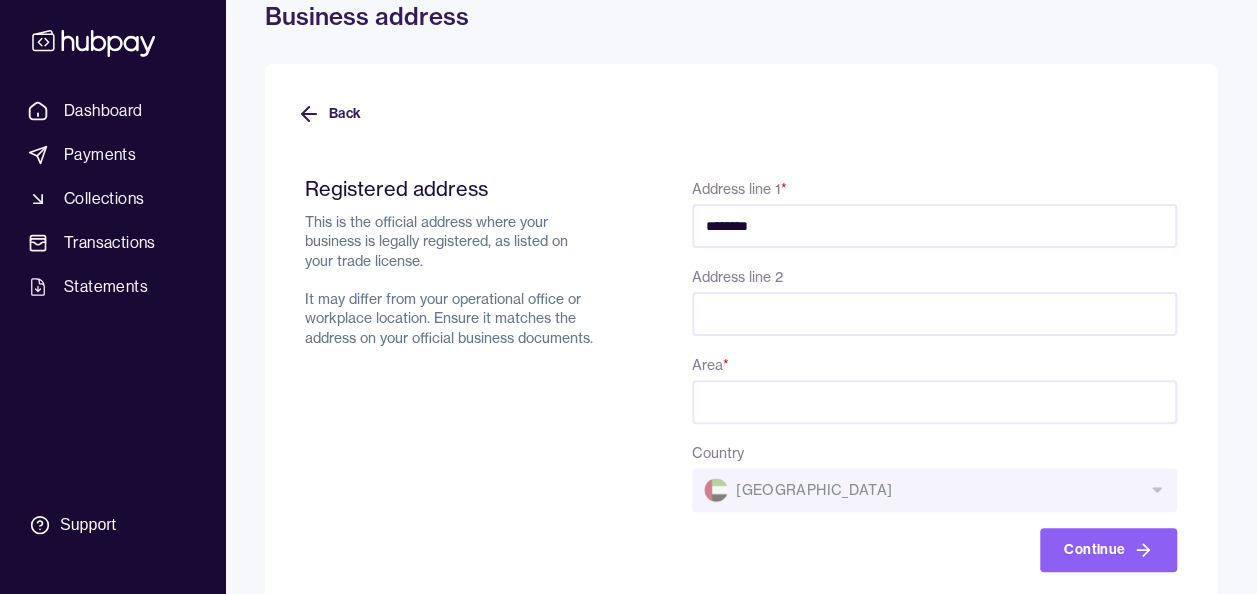 type on "********" 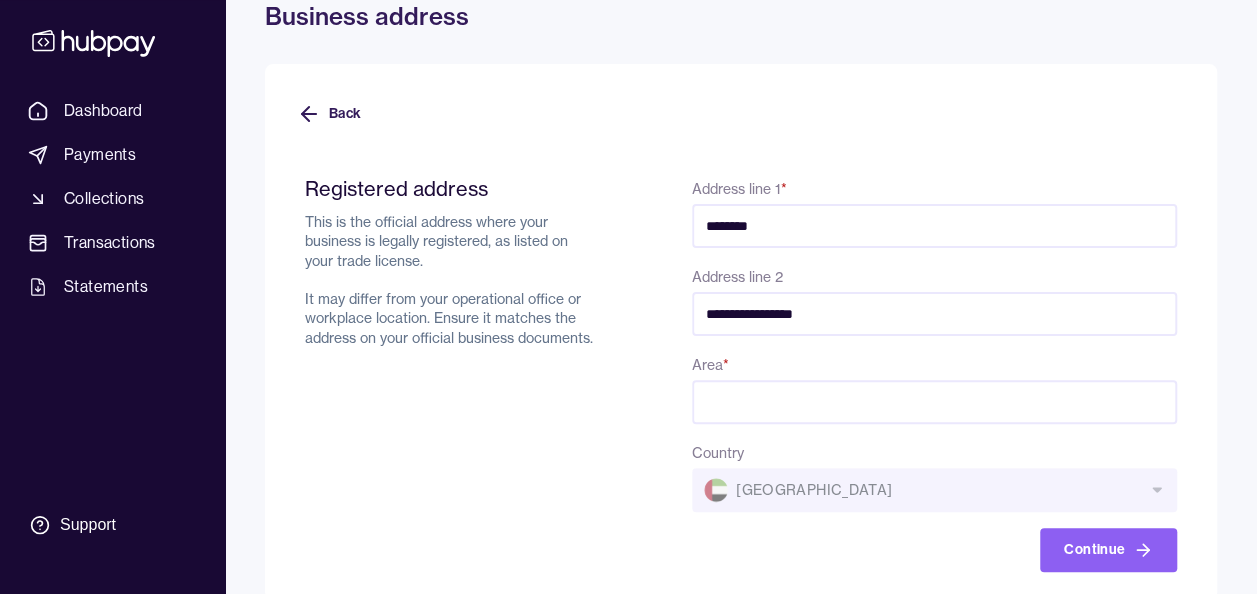 type on "**********" 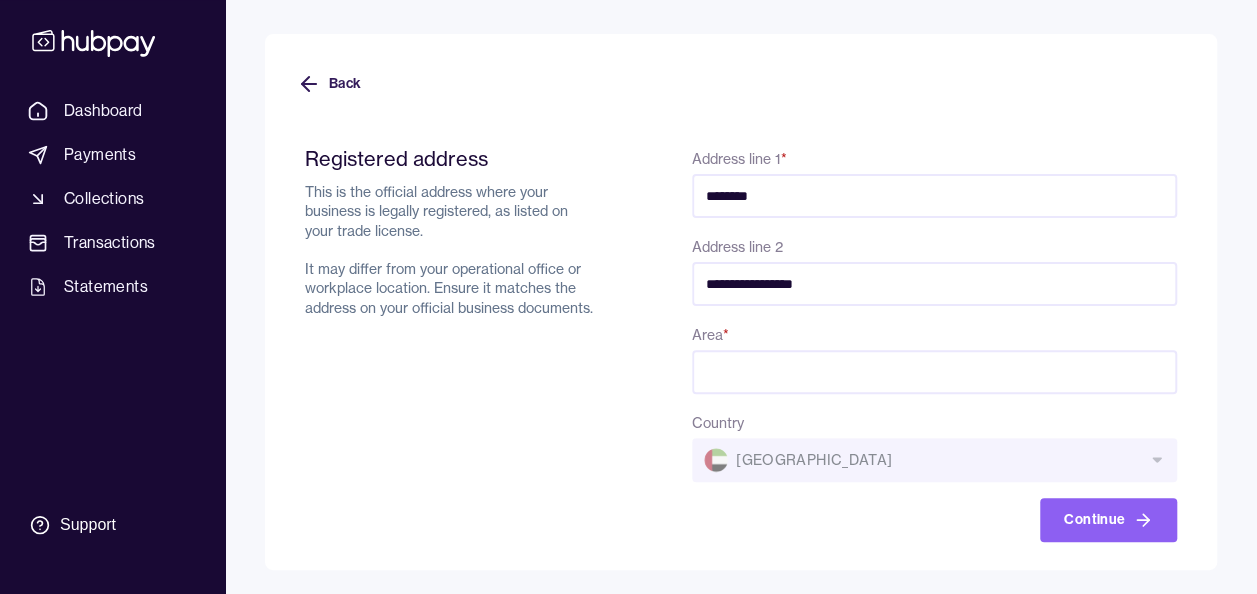 click on "Area *" at bounding box center [934, 372] 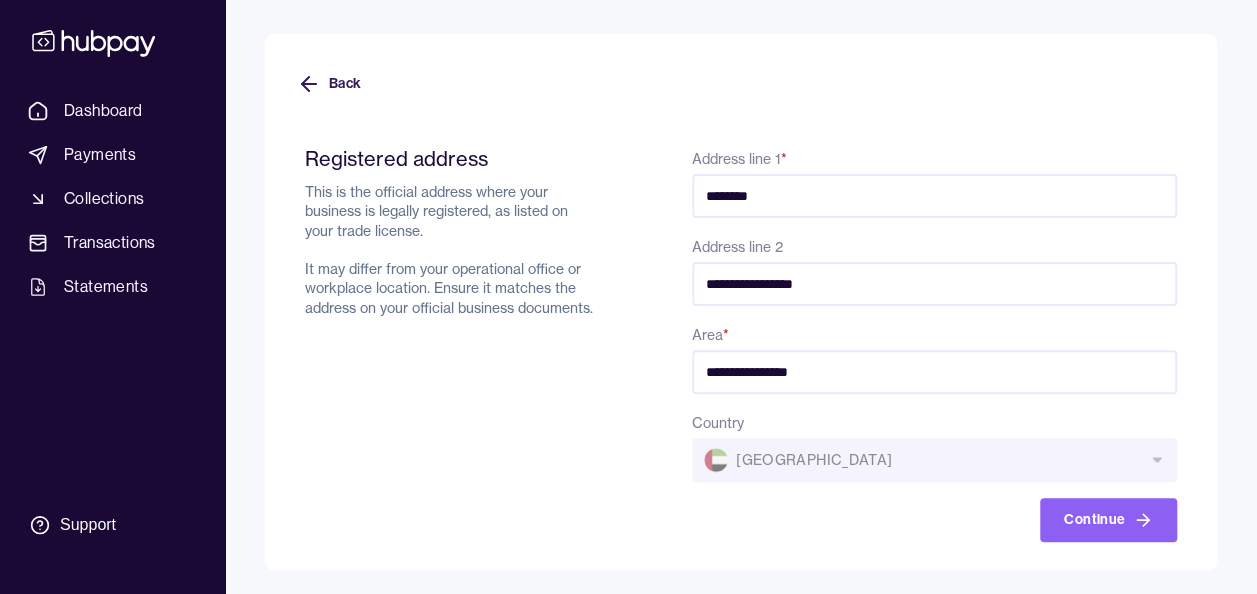 paste on "**********" 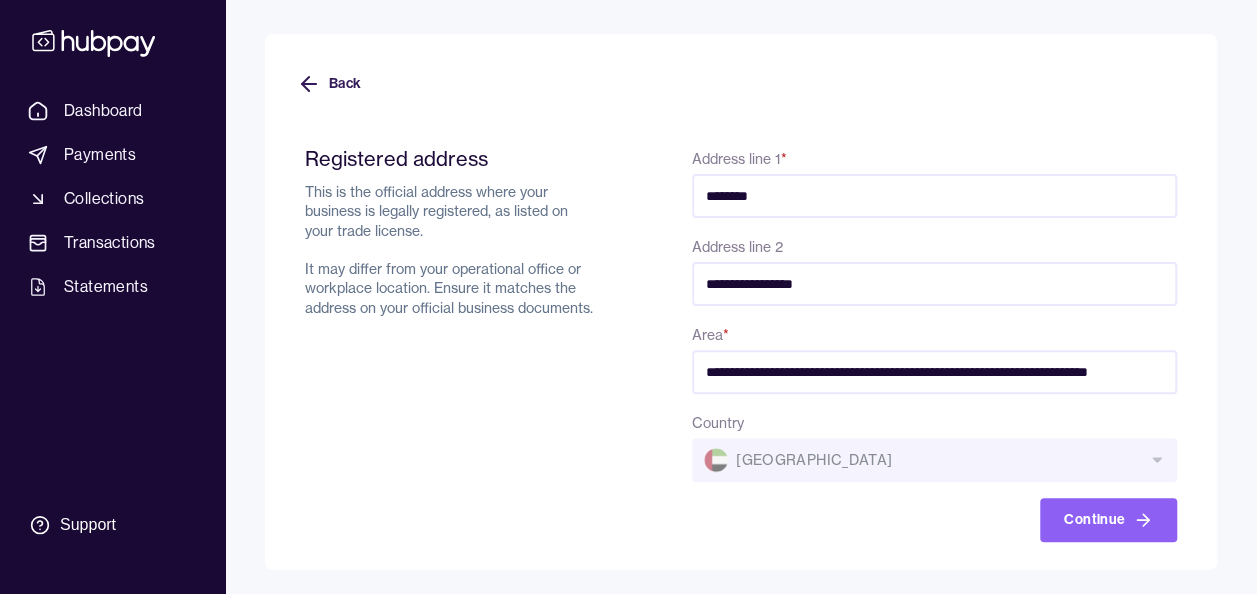 scroll, scrollTop: 0, scrollLeft: 68, axis: horizontal 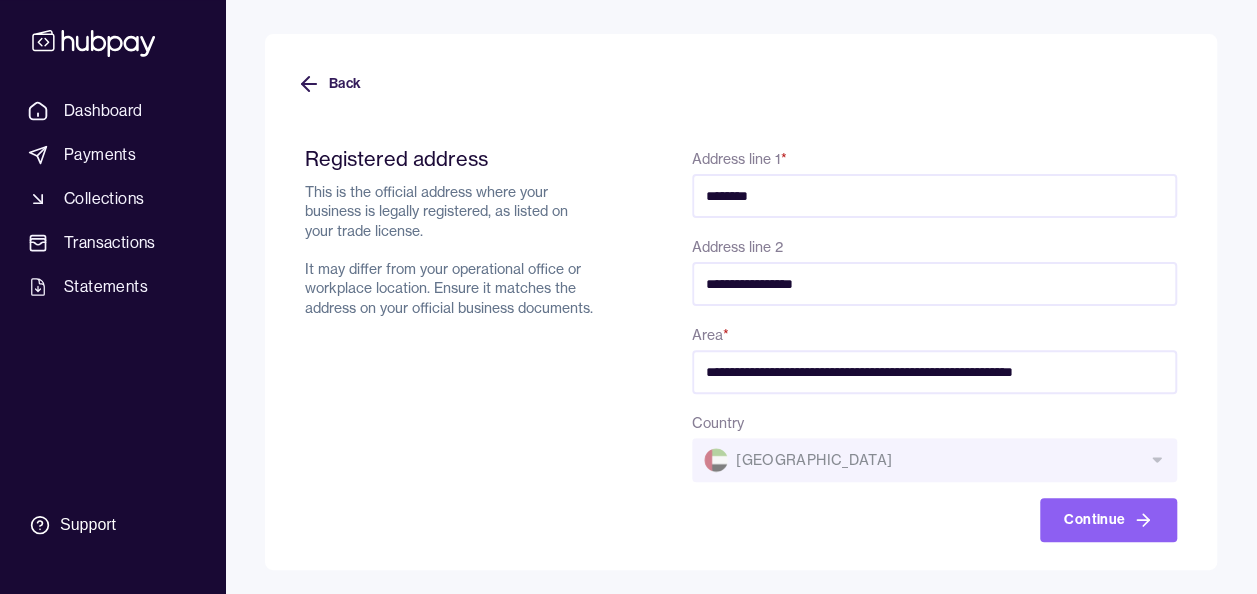 type on "**********" 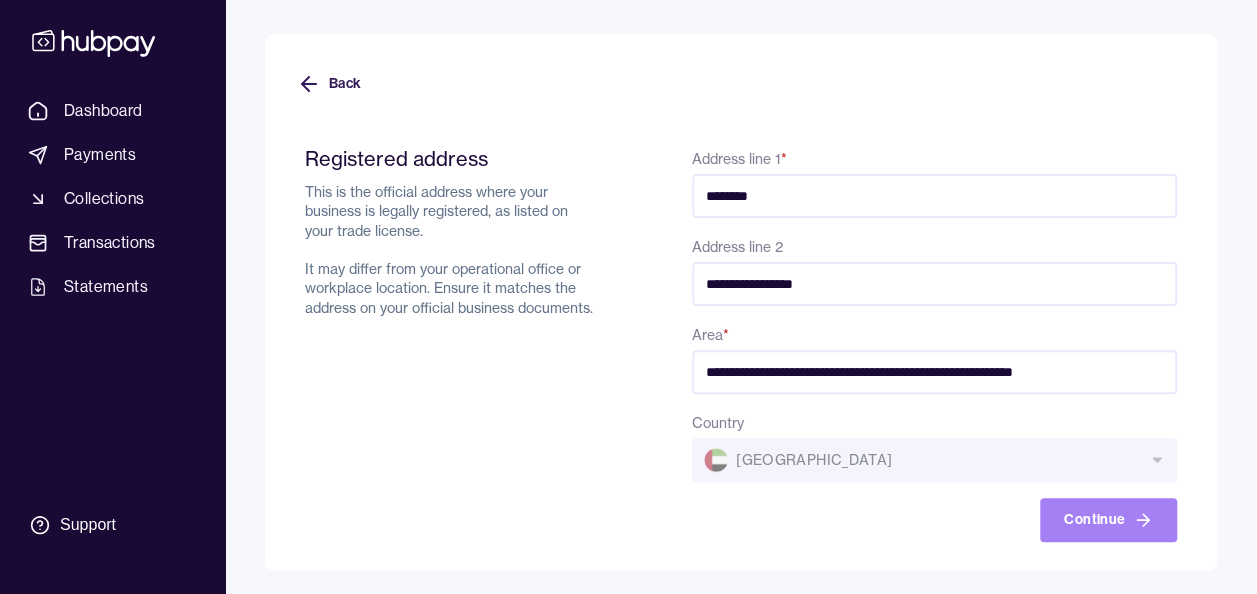 click on "Continue" at bounding box center [1108, 520] 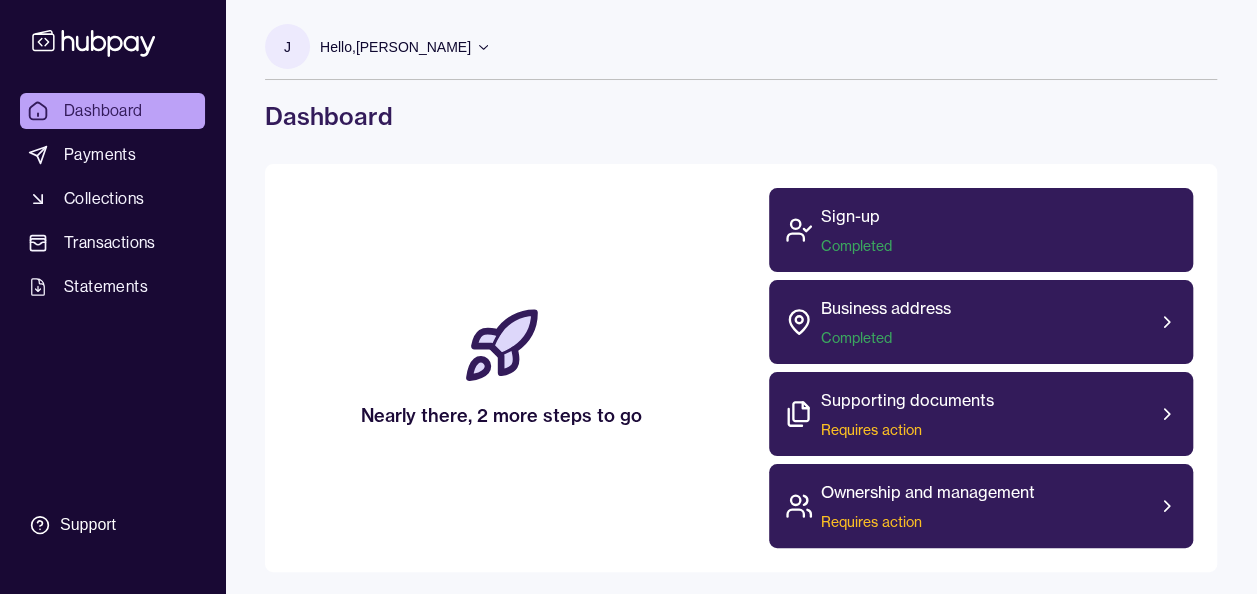 scroll, scrollTop: 100, scrollLeft: 0, axis: vertical 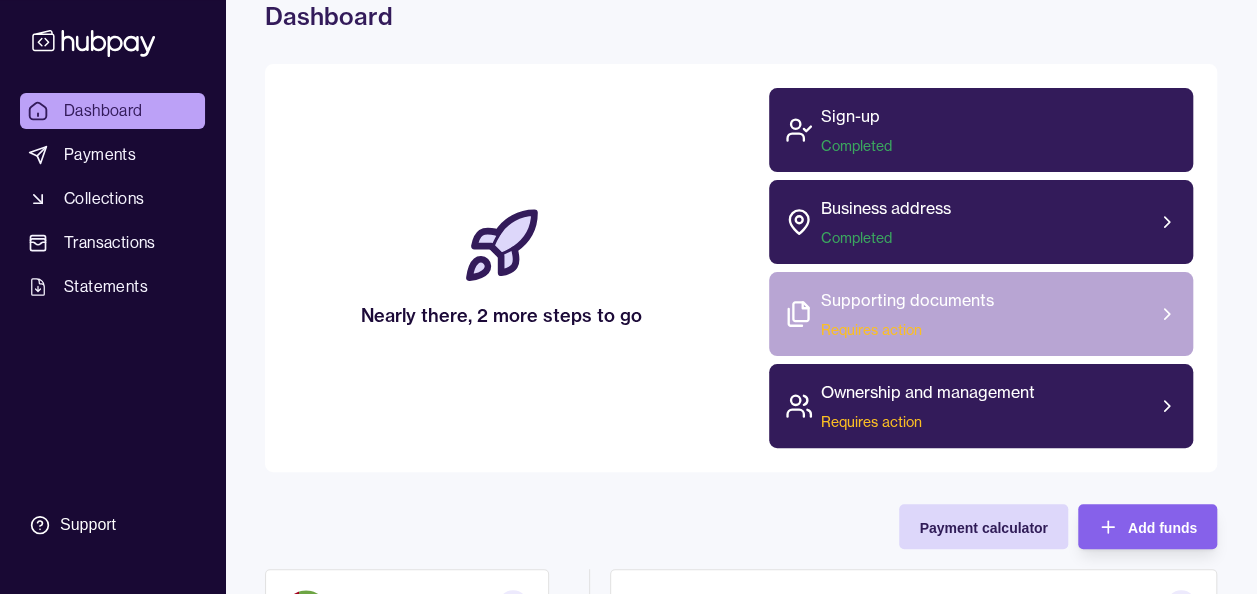 click on "Requires action" at bounding box center [907, 330] 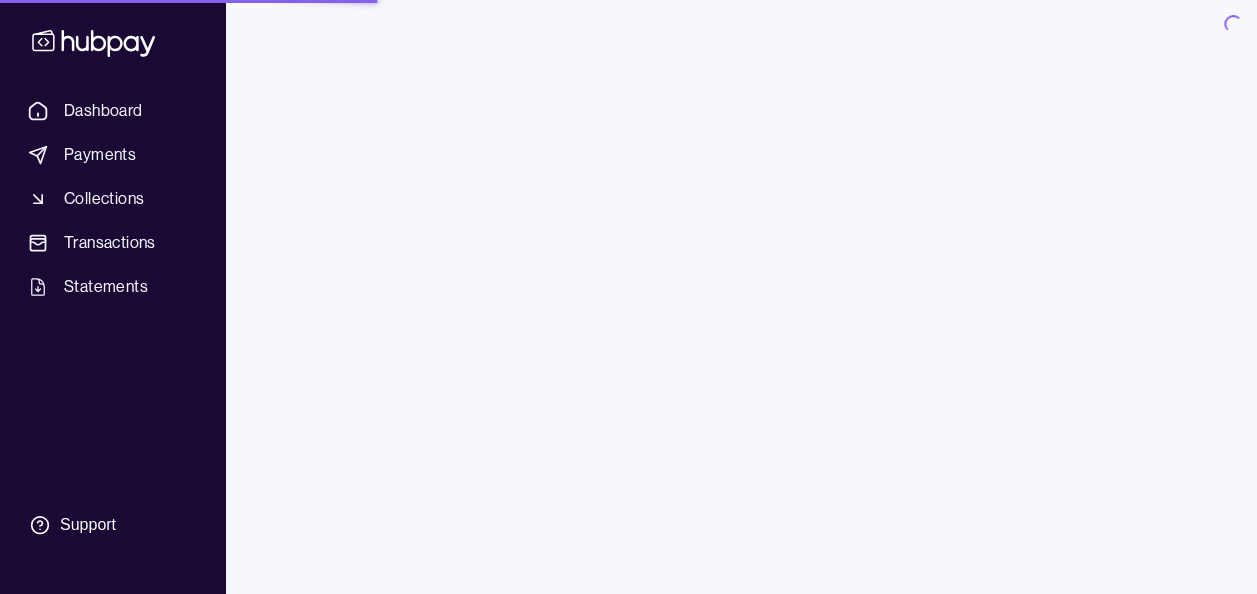 scroll, scrollTop: 0, scrollLeft: 0, axis: both 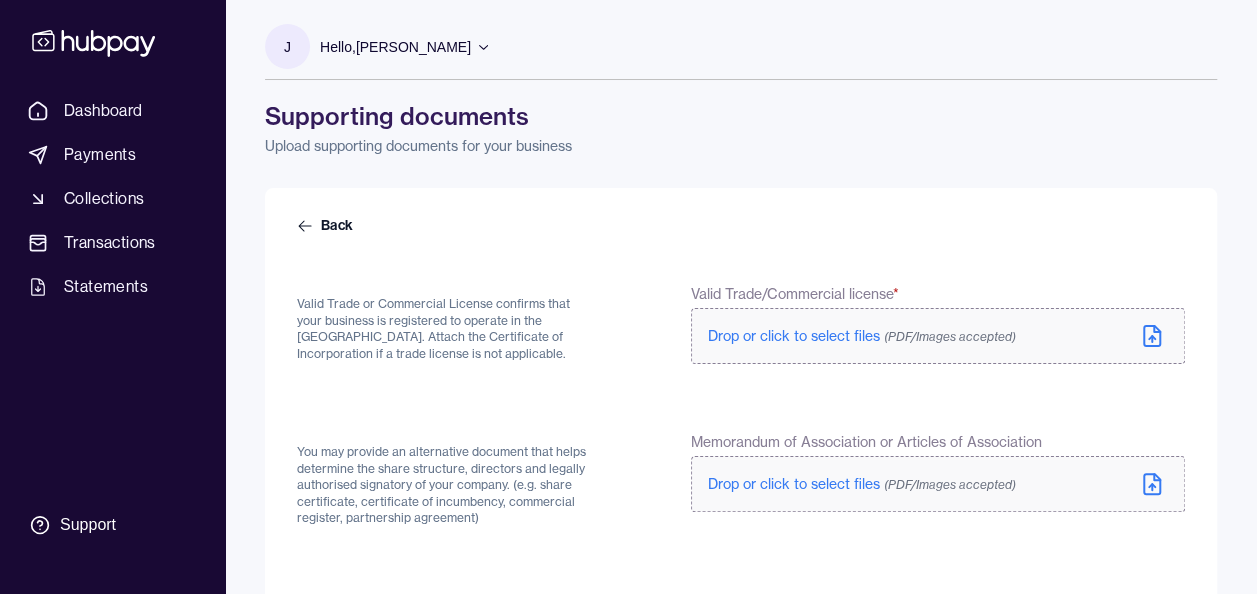 click on "(PDF/Images accepted)" at bounding box center (950, 336) 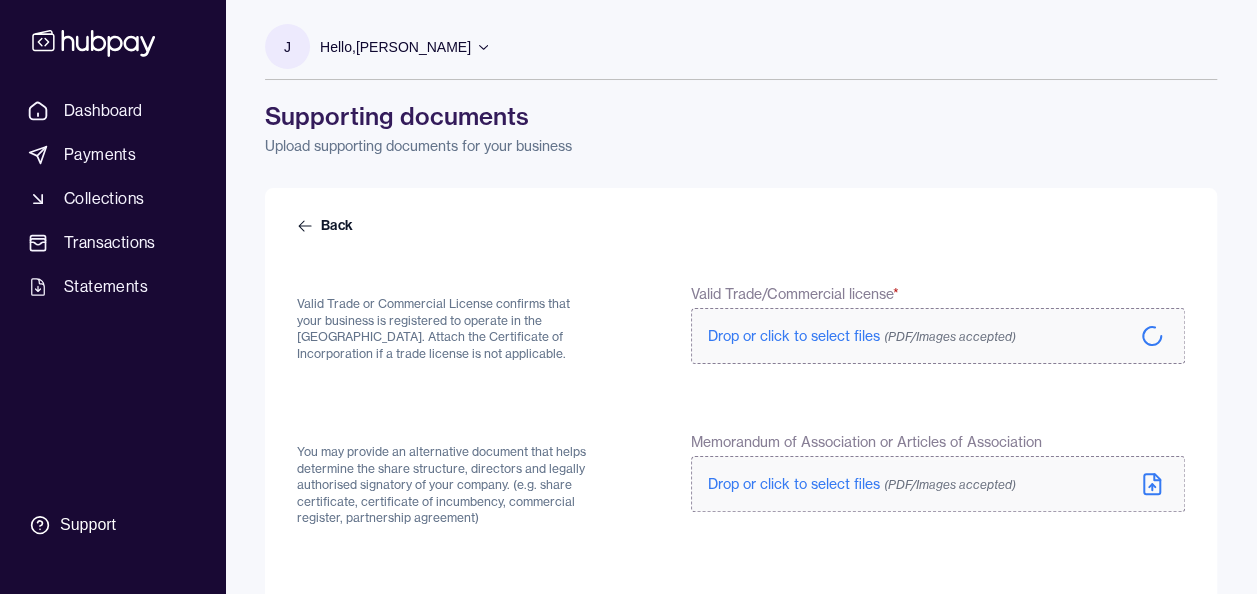 scroll, scrollTop: 100, scrollLeft: 0, axis: vertical 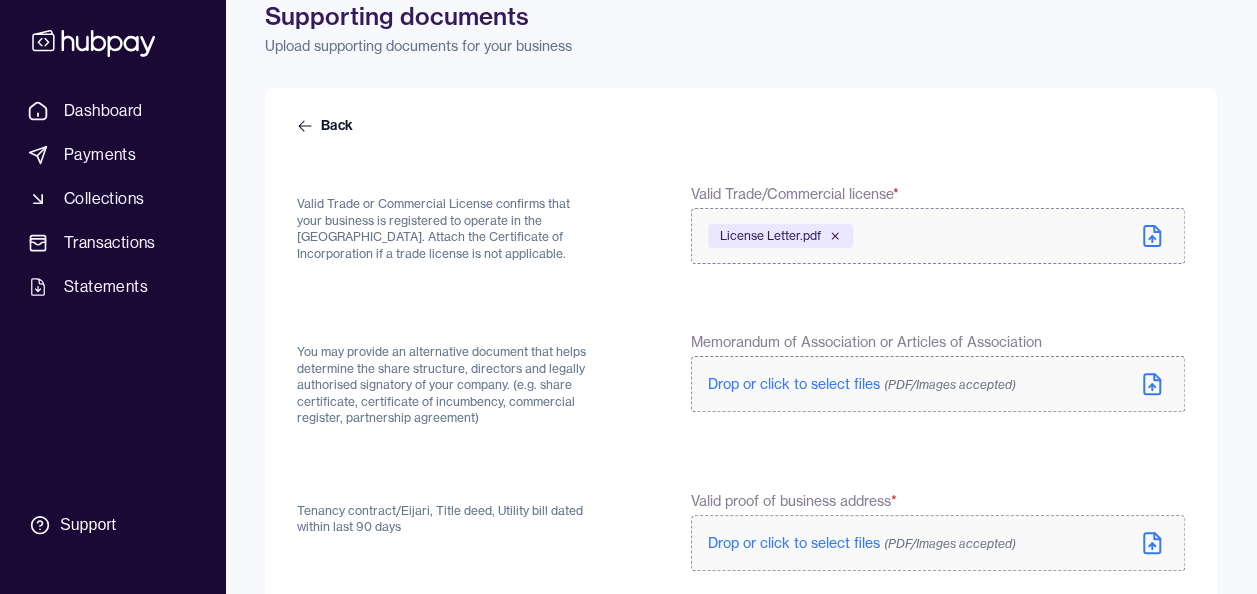 click 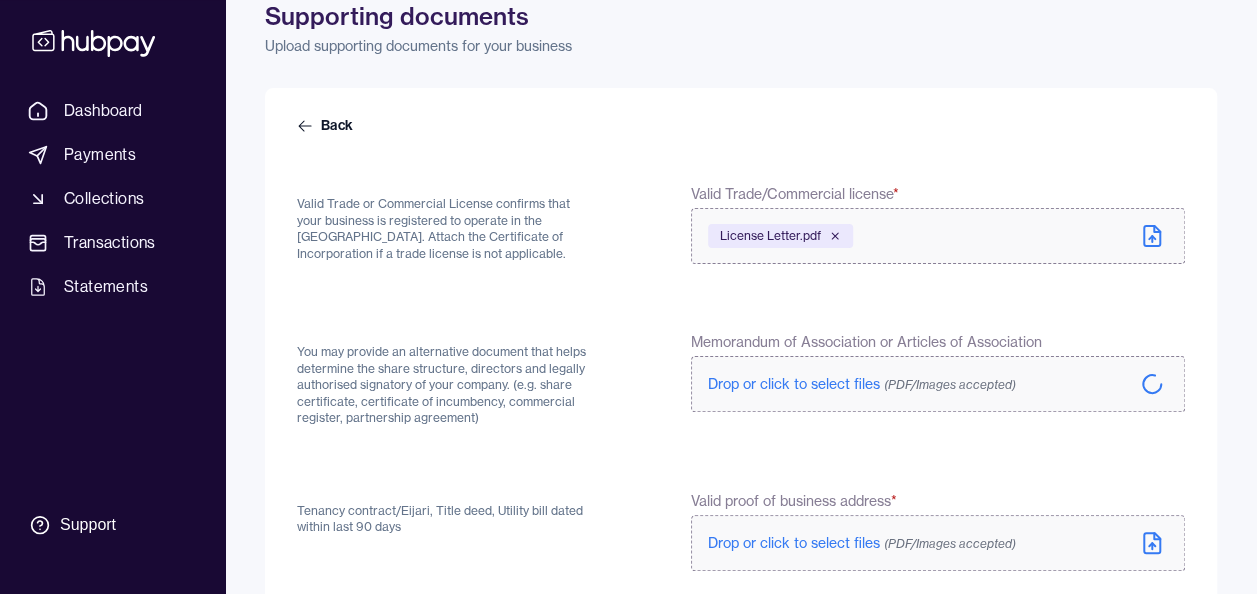 scroll, scrollTop: 300, scrollLeft: 0, axis: vertical 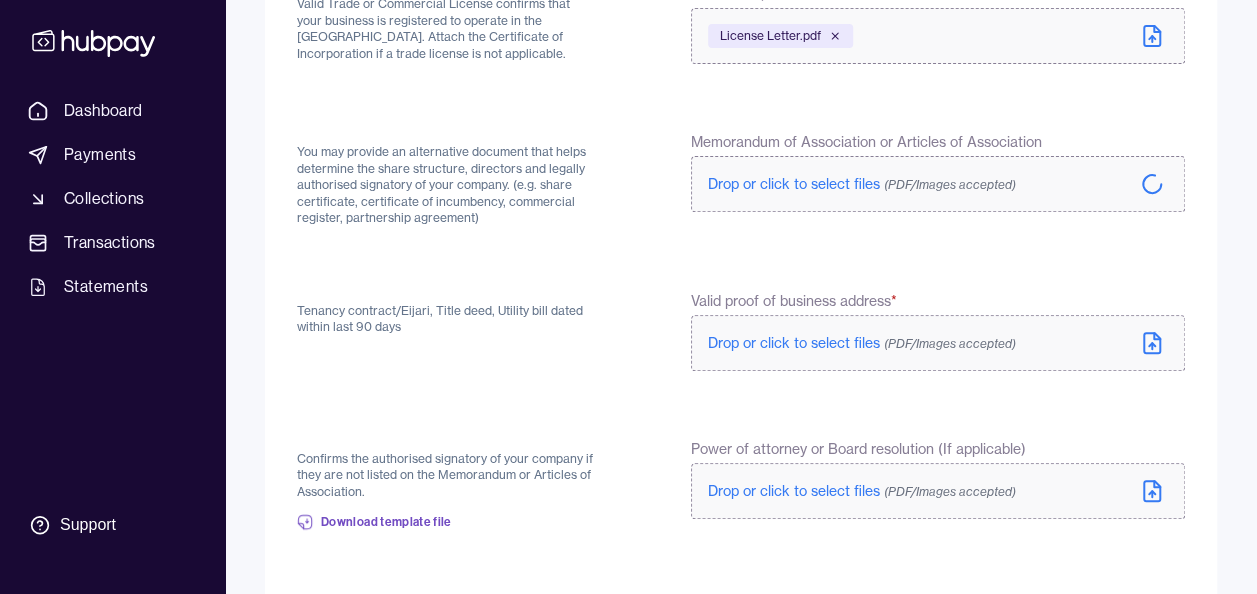 click 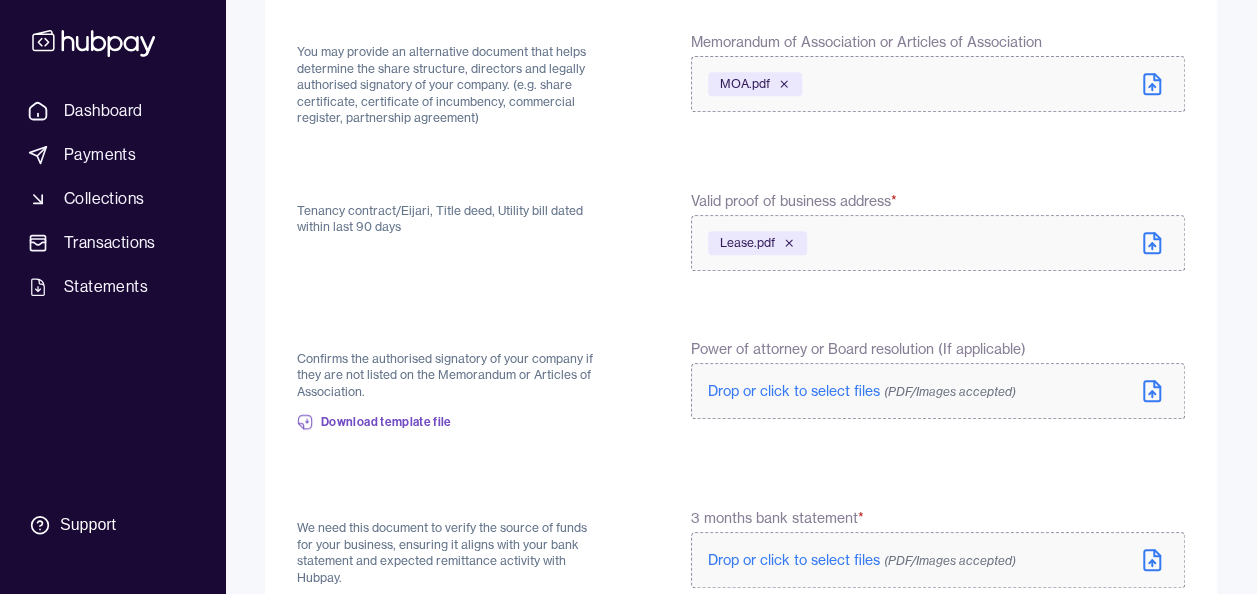 scroll, scrollTop: 500, scrollLeft: 0, axis: vertical 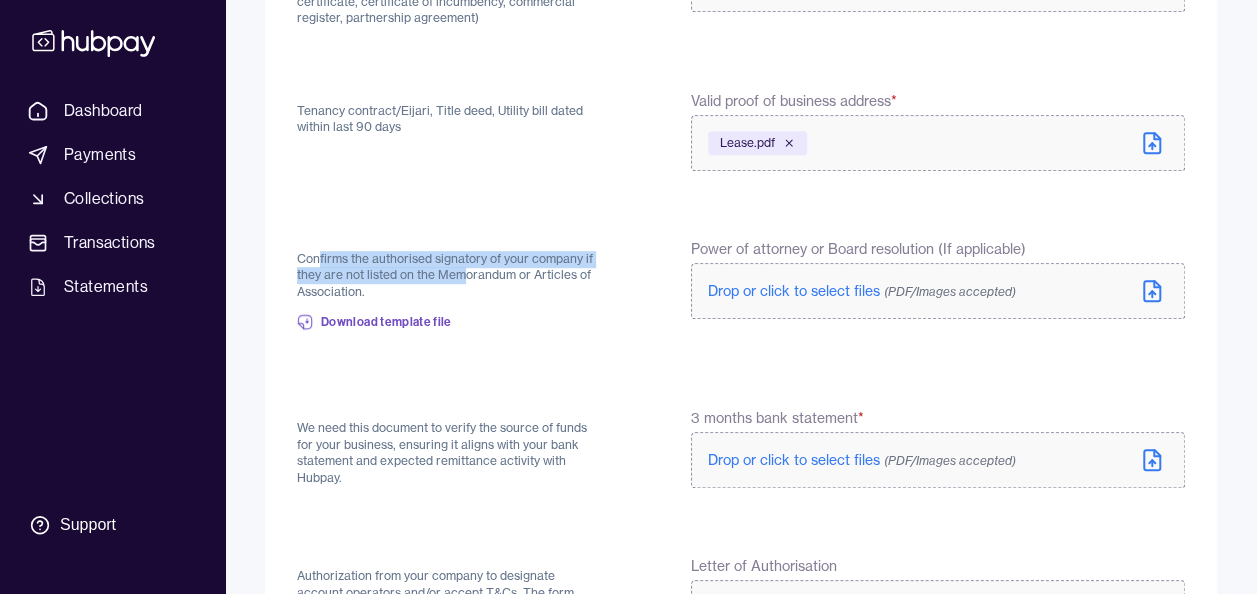 drag, startPoint x: 452, startPoint y: 272, endPoint x: 320, endPoint y: 242, distance: 135.36617 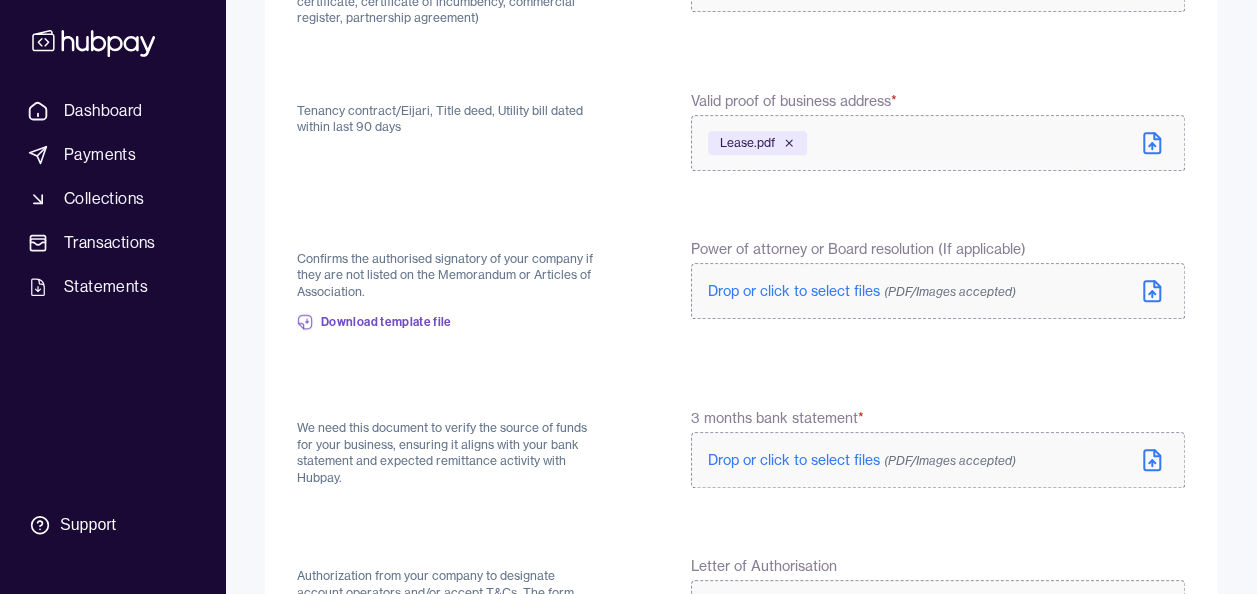 drag, startPoint x: 320, startPoint y: 242, endPoint x: 214, endPoint y: 28, distance: 238.81374 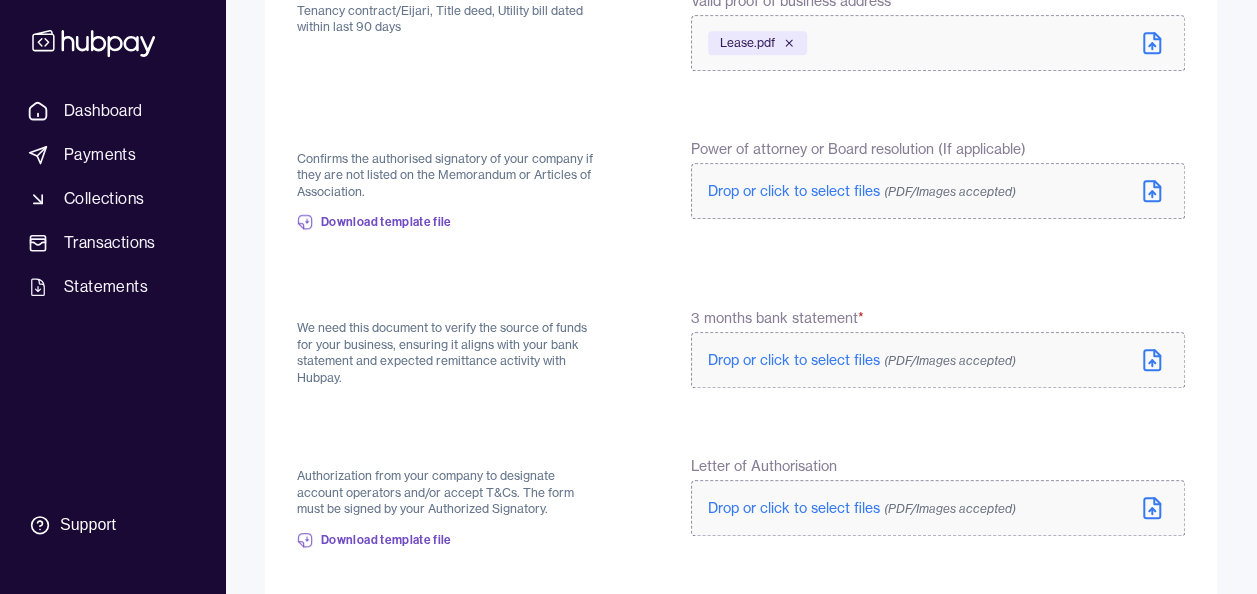 click on "Drop or click to select files   (PDF/Images accepted)" at bounding box center [938, 360] 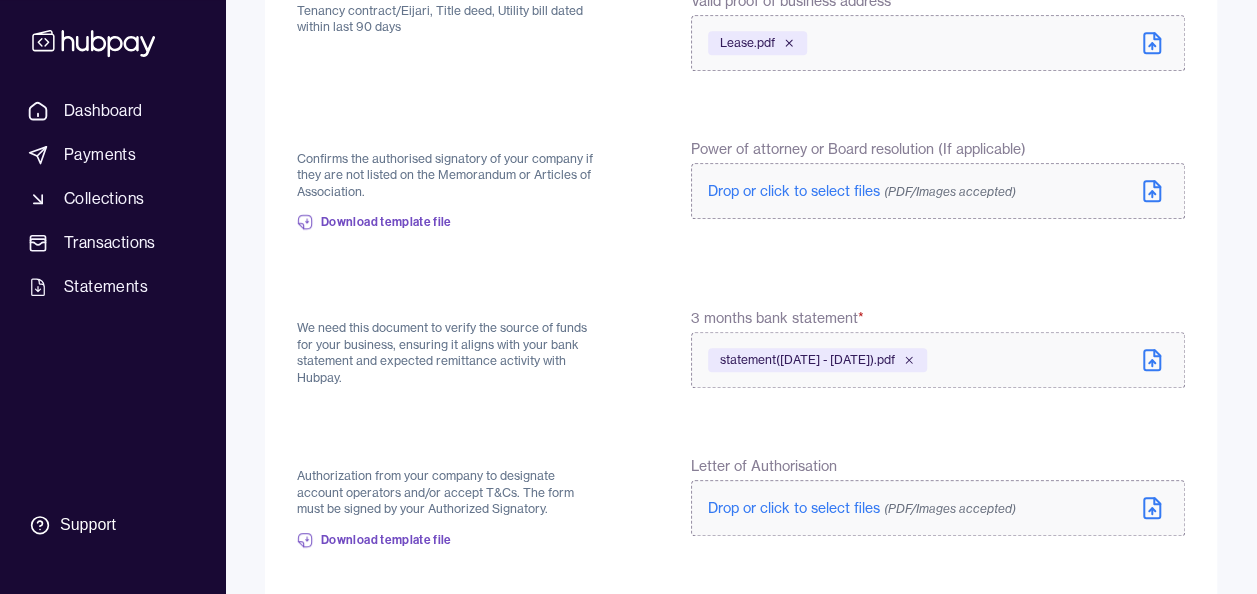 scroll, scrollTop: 700, scrollLeft: 0, axis: vertical 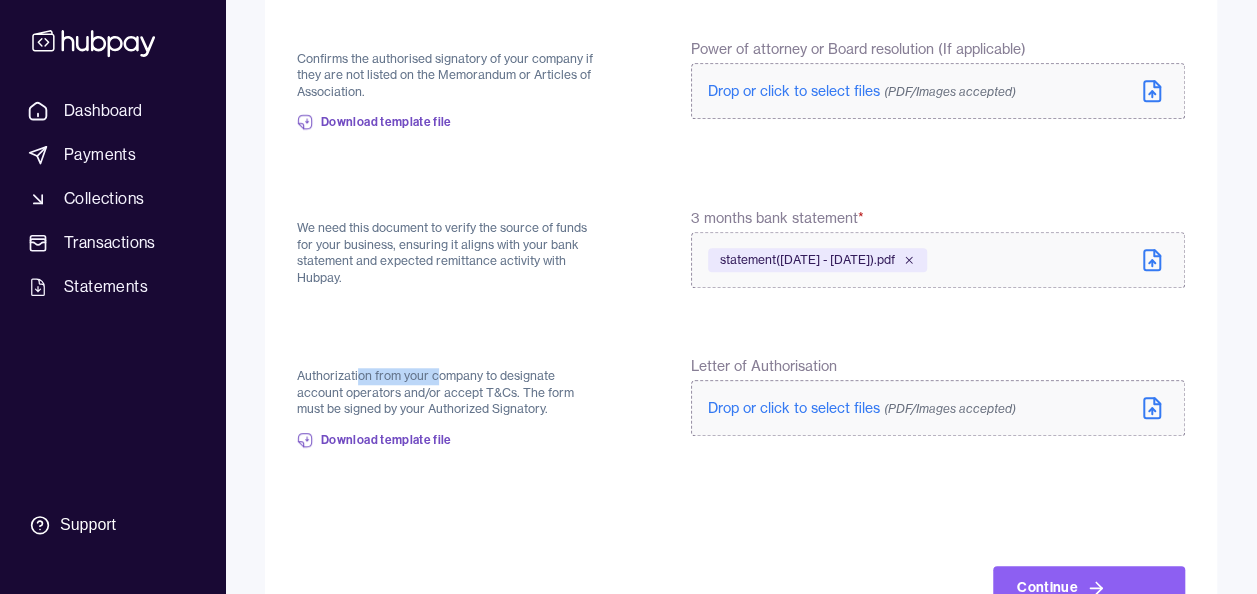 drag, startPoint x: 360, startPoint y: 382, endPoint x: 438, endPoint y: 377, distance: 78.160095 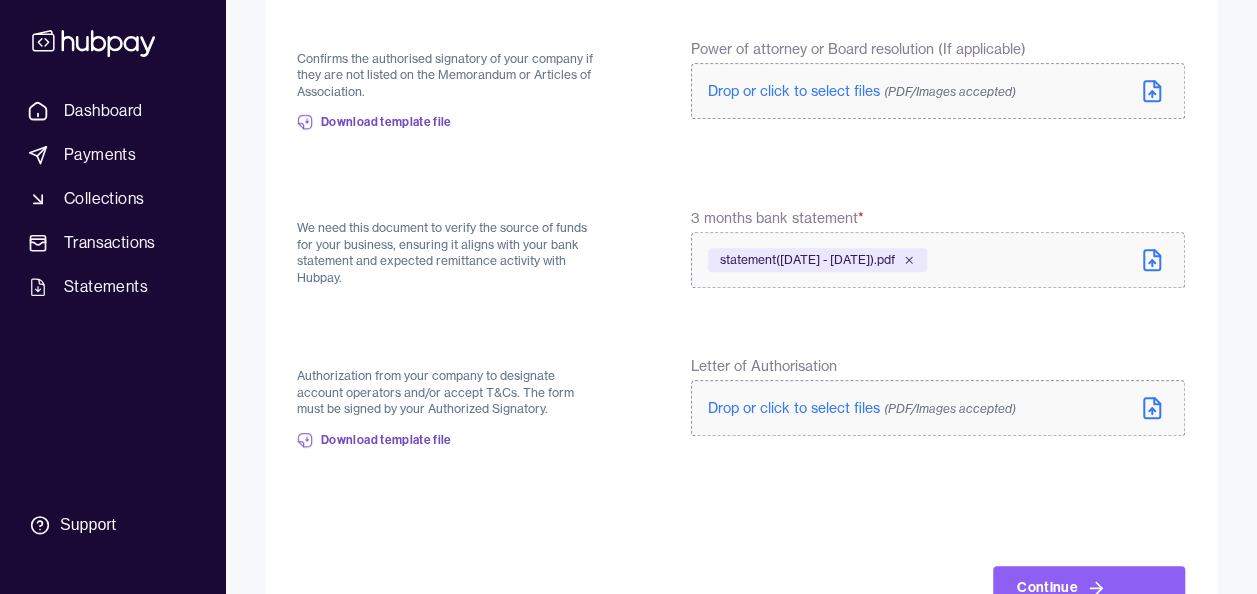 scroll, scrollTop: 767, scrollLeft: 0, axis: vertical 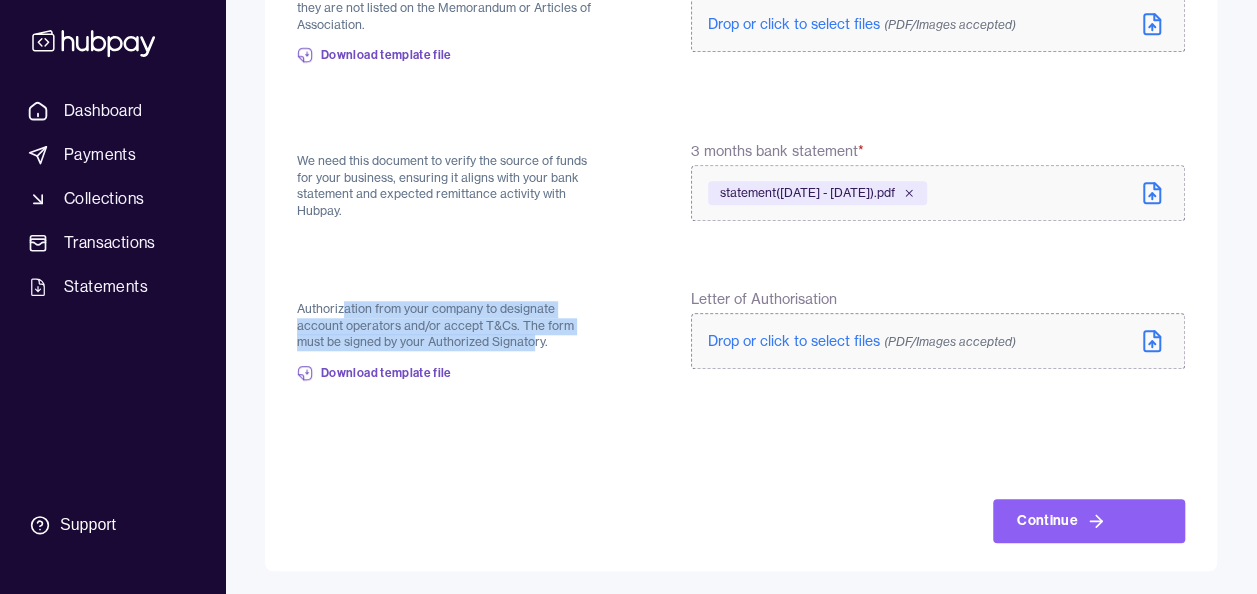 drag, startPoint x: 522, startPoint y: 340, endPoint x: 343, endPoint y: 301, distance: 183.19934 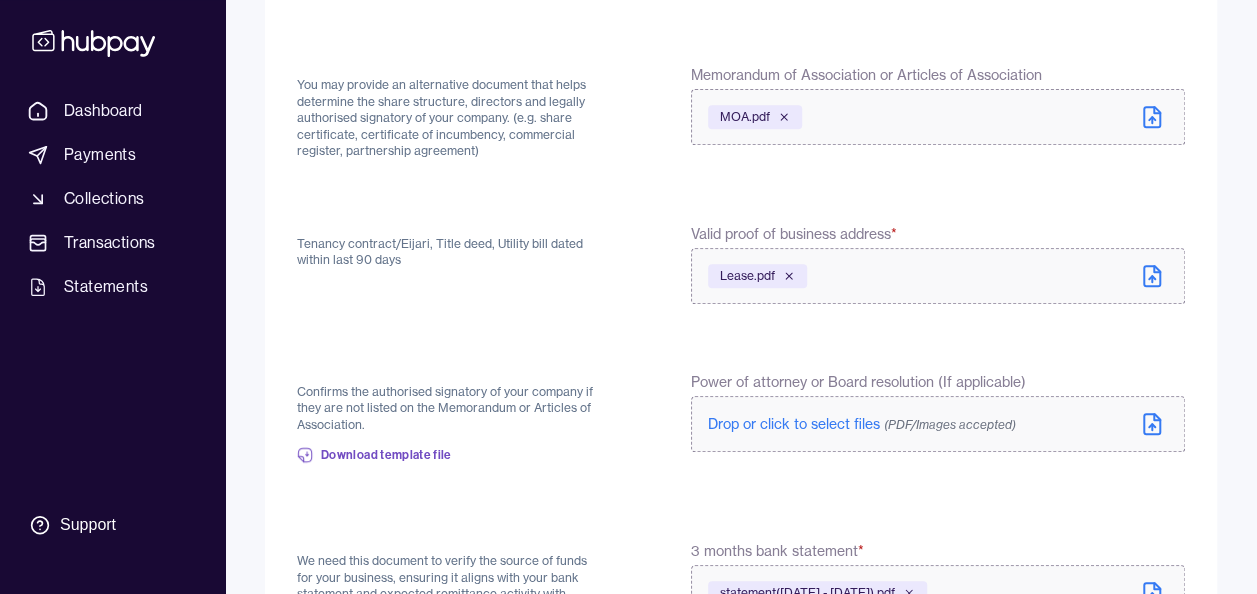scroll, scrollTop: 467, scrollLeft: 0, axis: vertical 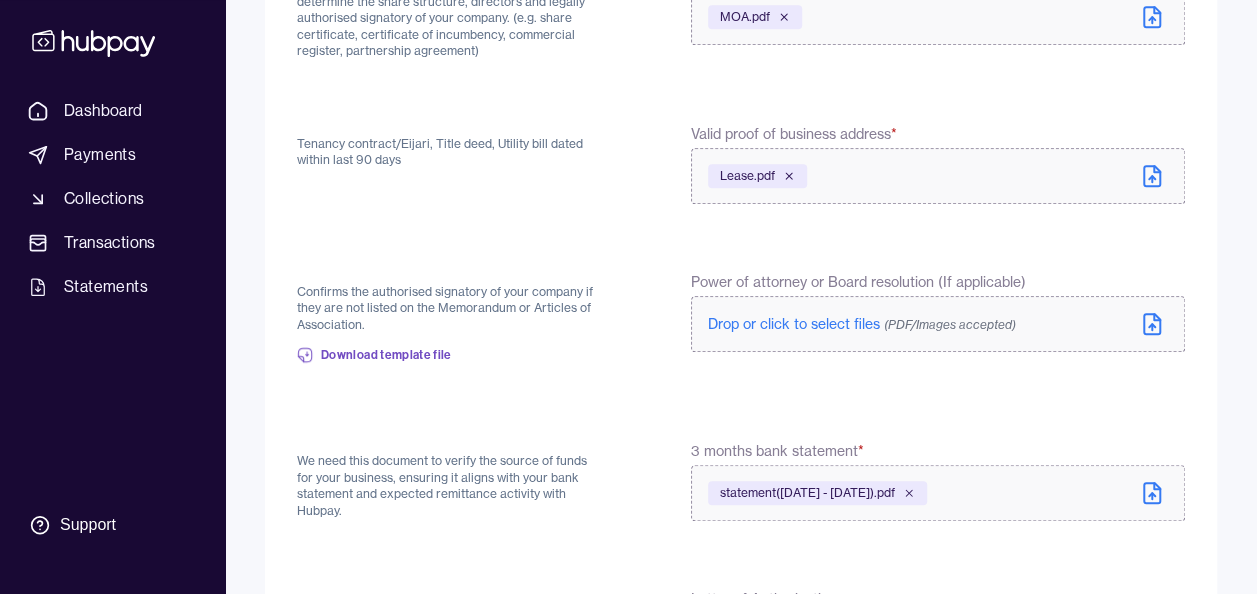 click 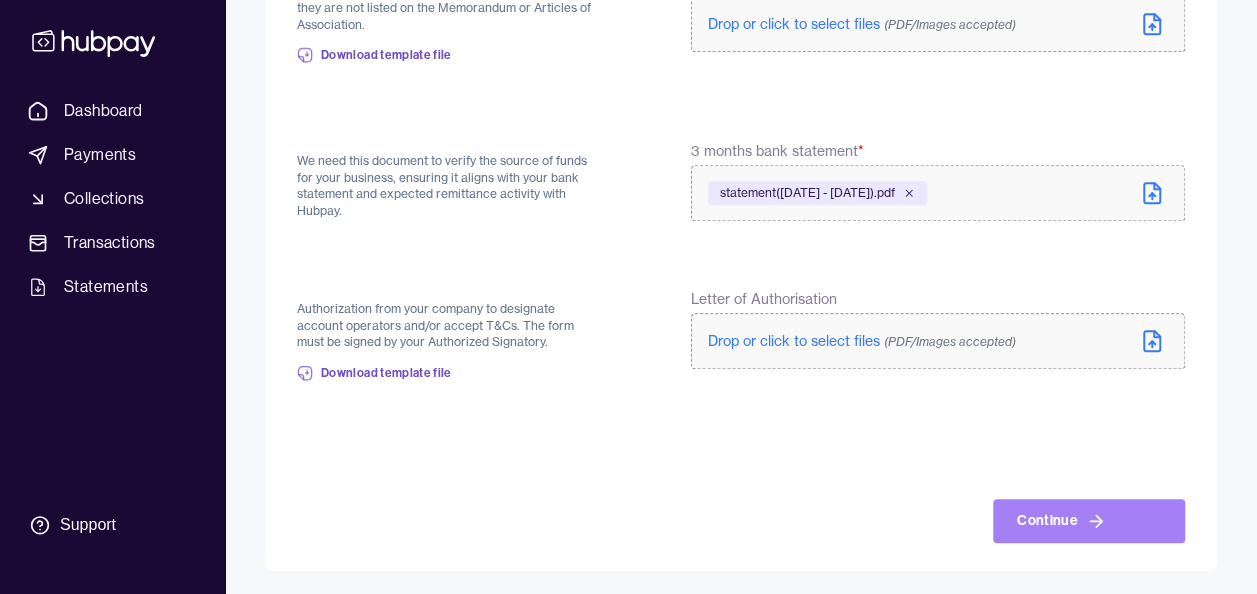 click on "Continue" at bounding box center [1089, 521] 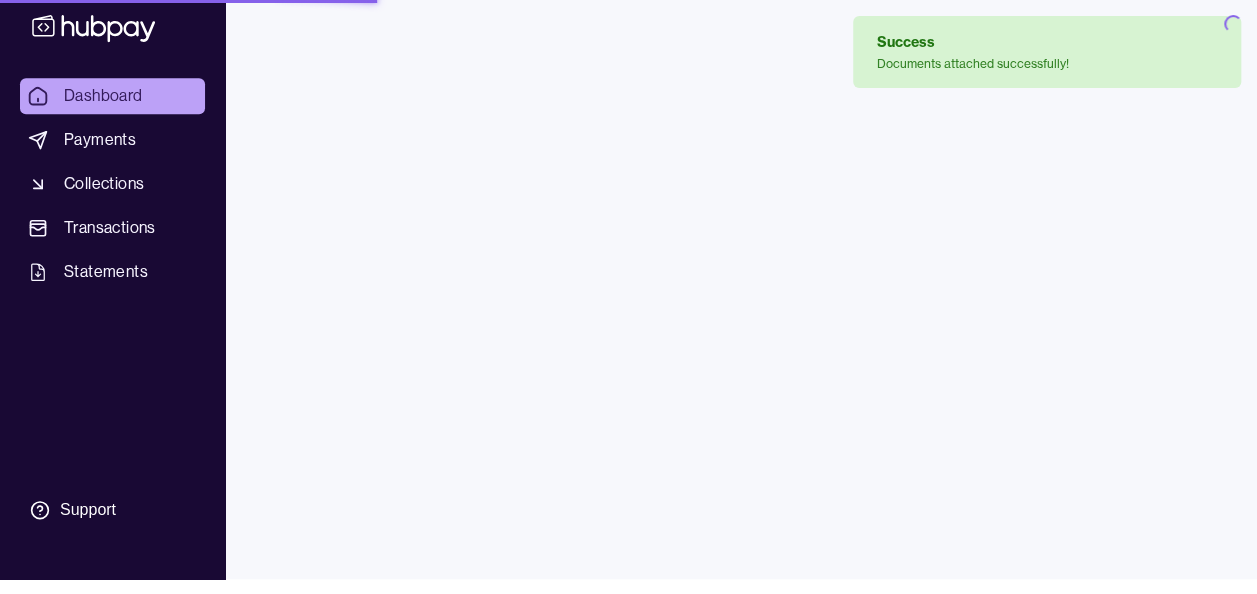 scroll, scrollTop: 0, scrollLeft: 0, axis: both 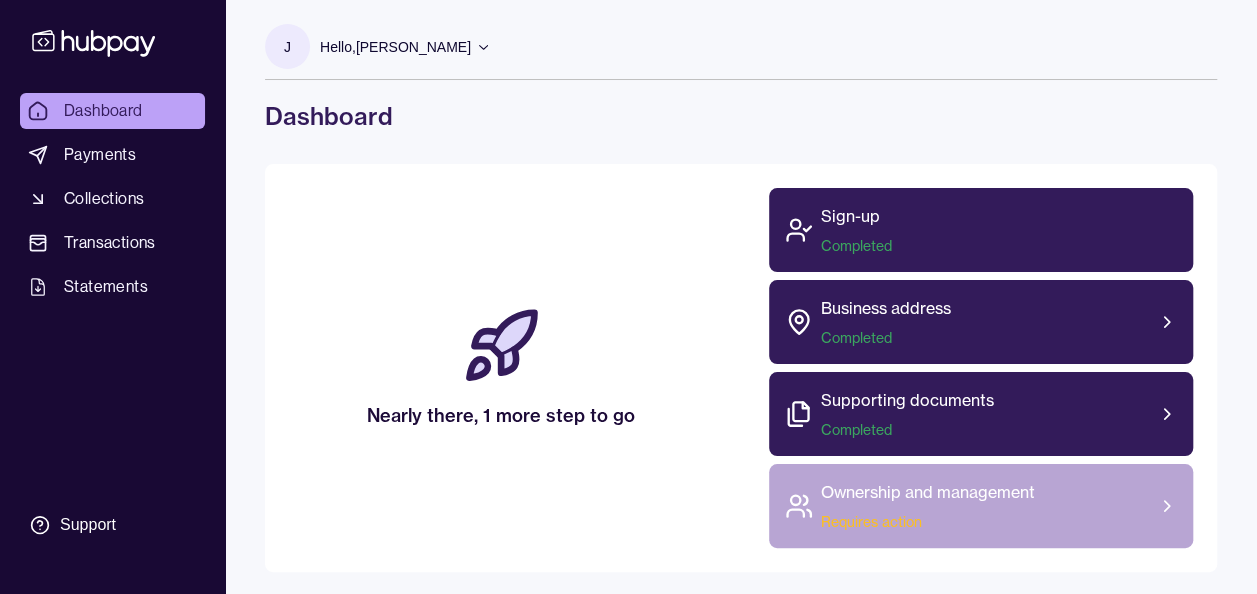 click on "Ownership and management Requires action" at bounding box center (928, 506) 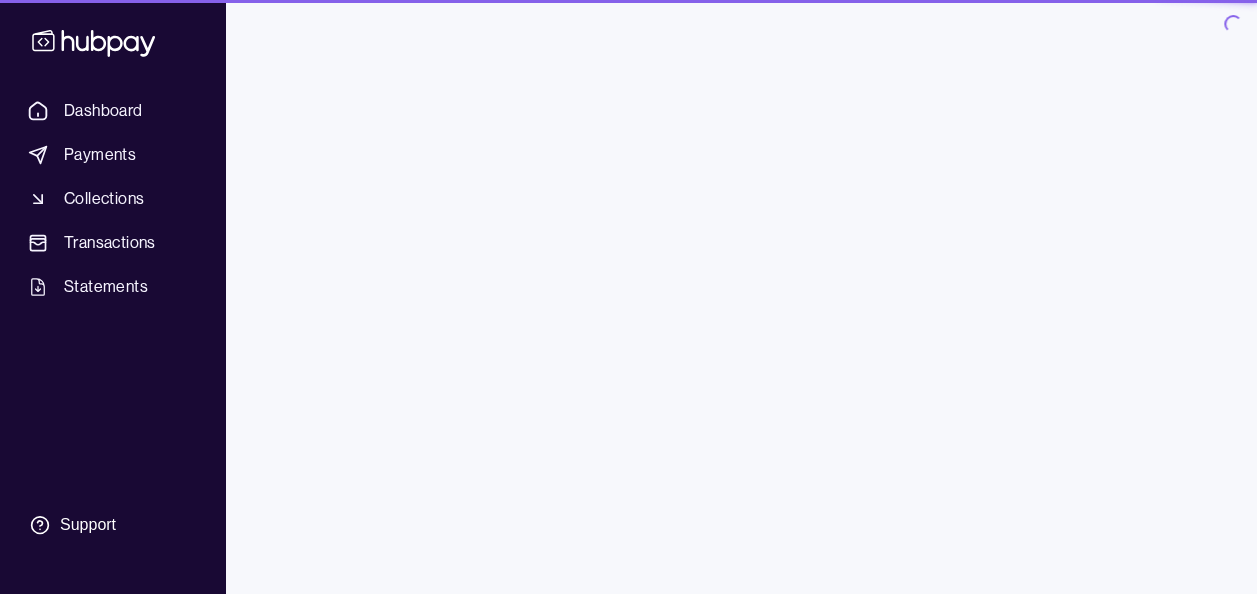 scroll, scrollTop: 21, scrollLeft: 0, axis: vertical 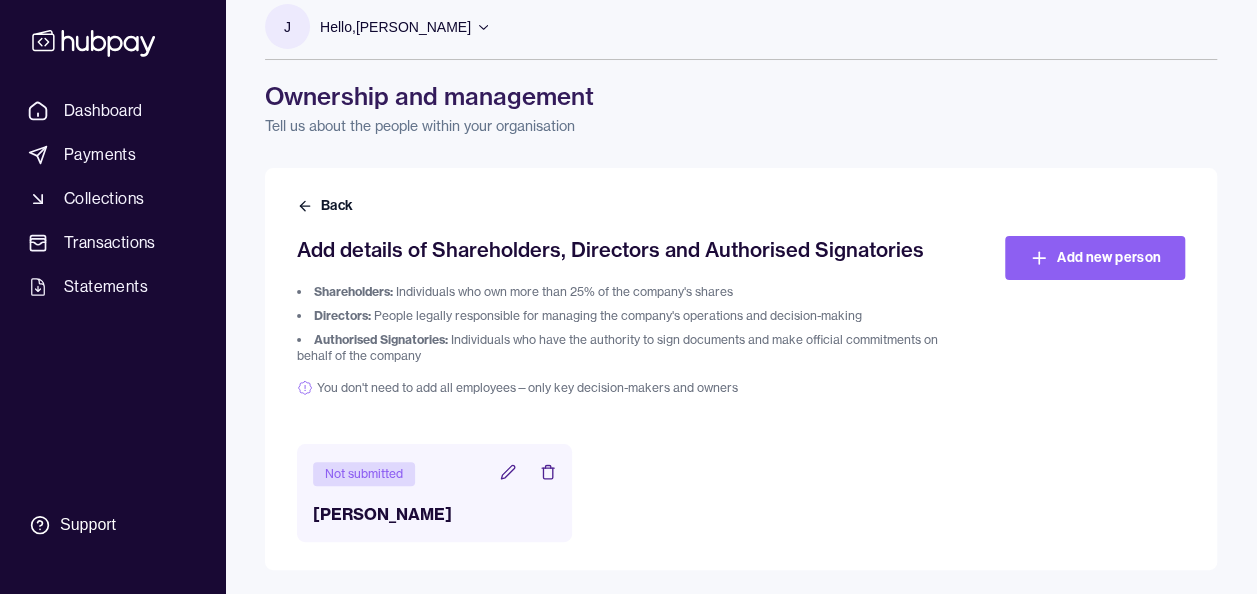 click 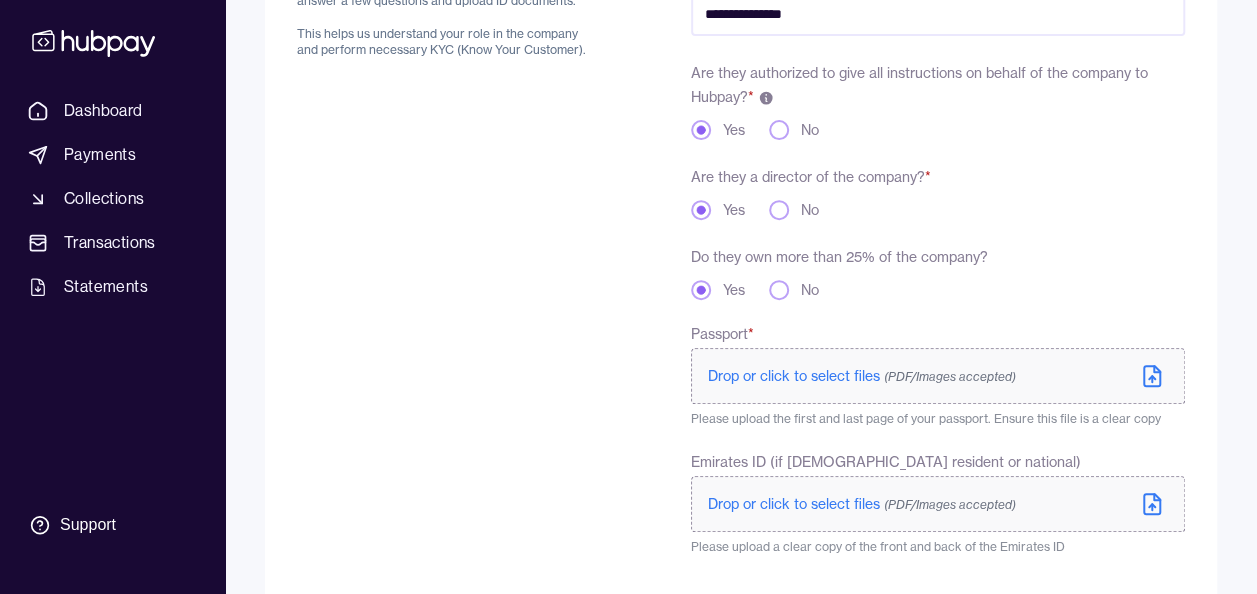 scroll, scrollTop: 400, scrollLeft: 0, axis: vertical 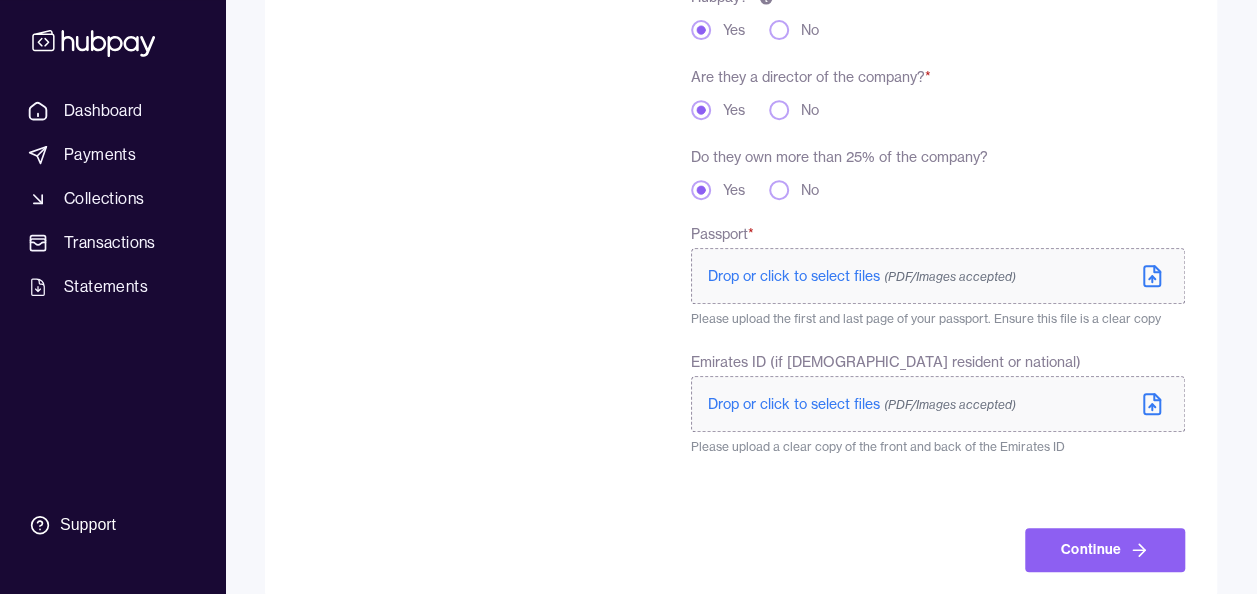 click 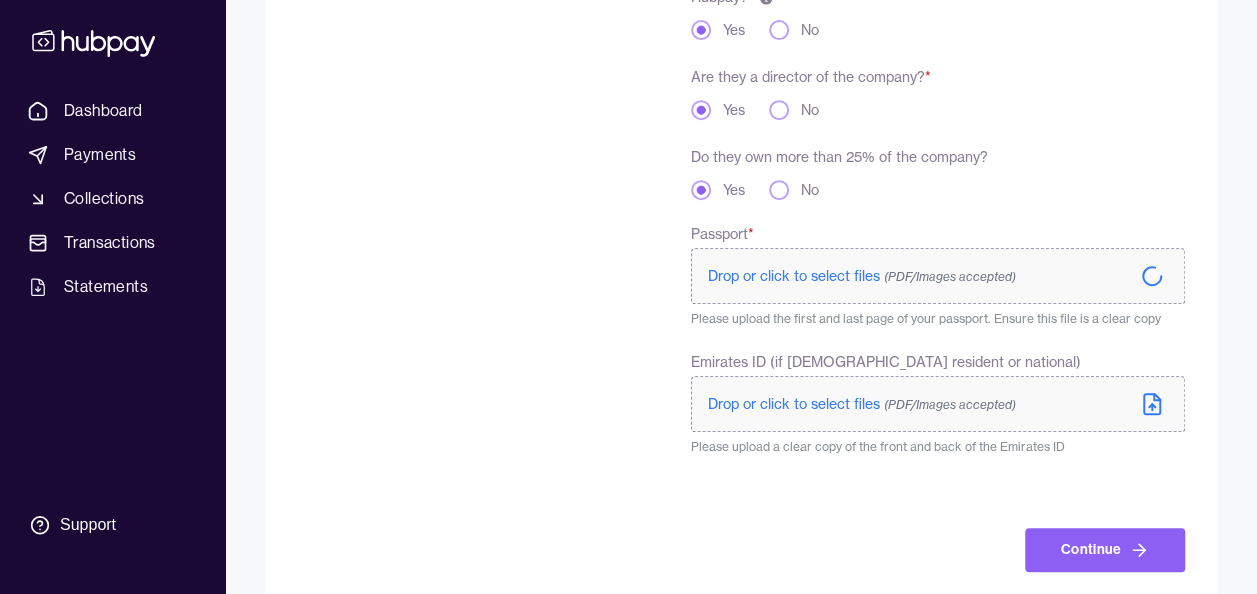 scroll, scrollTop: 430, scrollLeft: 0, axis: vertical 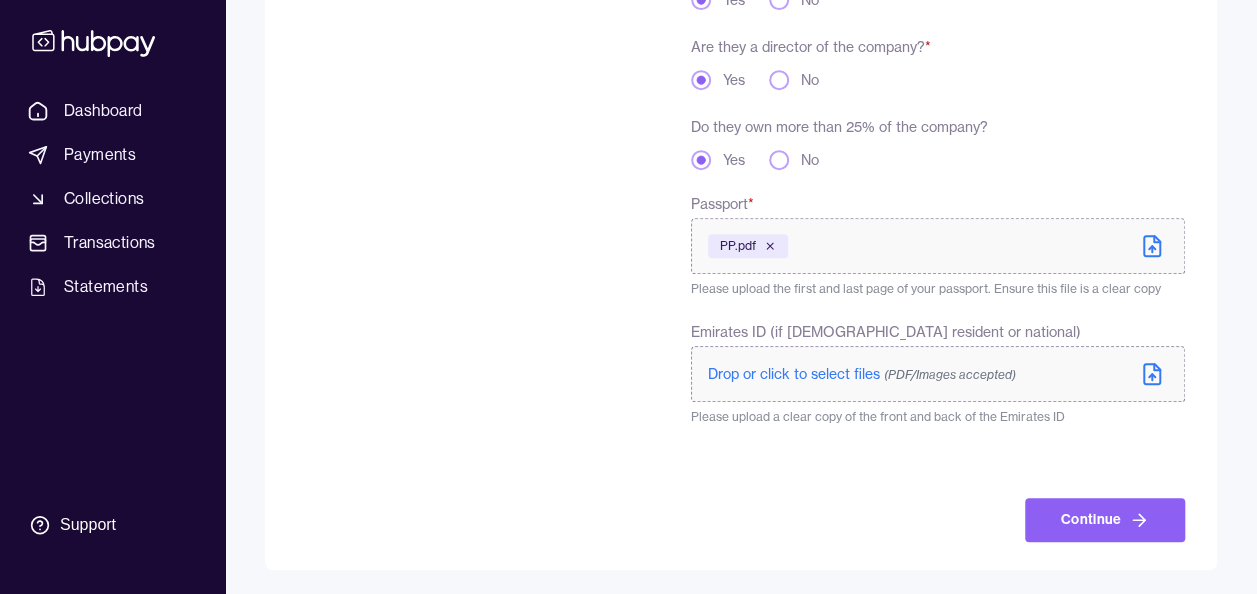 drag, startPoint x: 537, startPoint y: 397, endPoint x: 544, endPoint y: 373, distance: 25 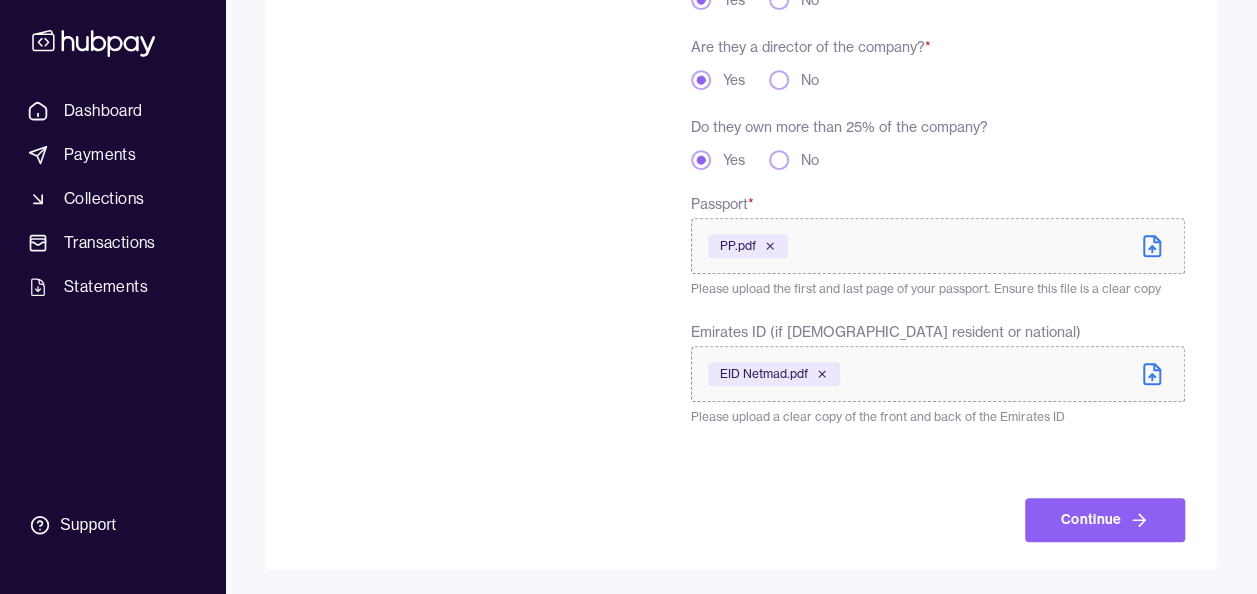 click on "Continue" at bounding box center (938, 496) 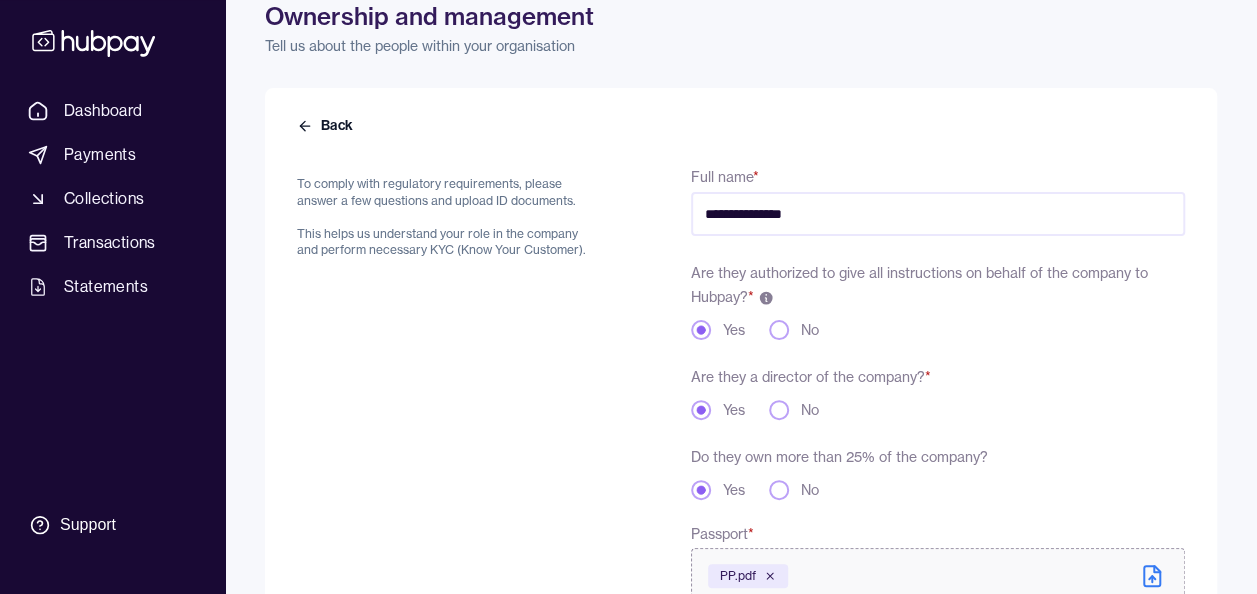 scroll, scrollTop: 430, scrollLeft: 0, axis: vertical 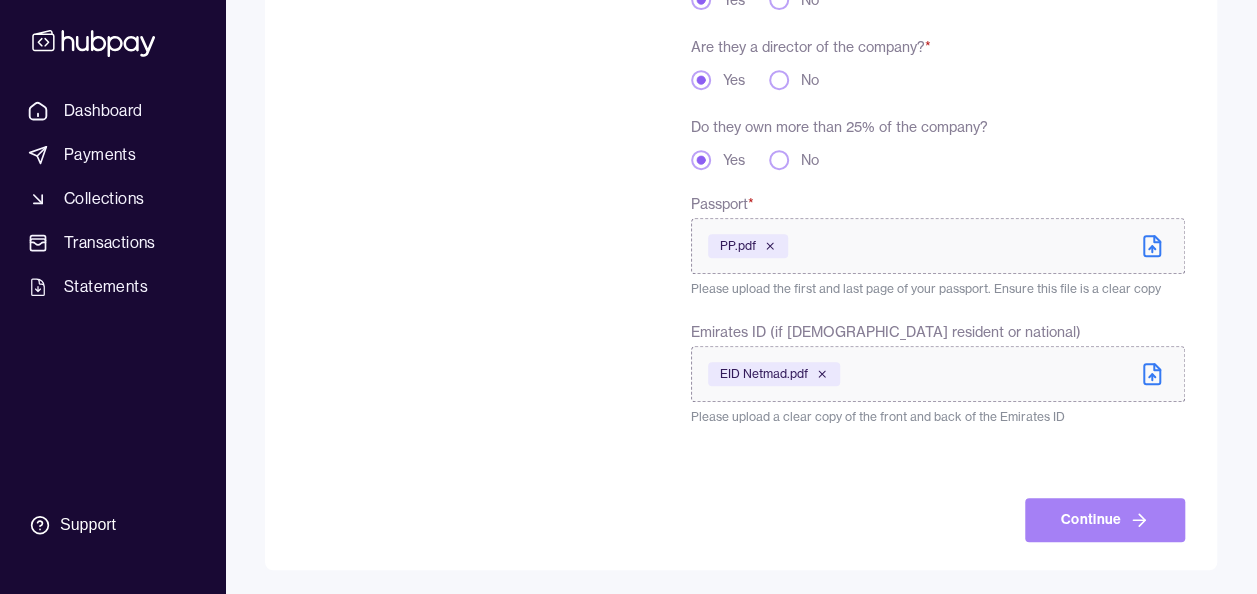 click on "Continue" at bounding box center [1105, 520] 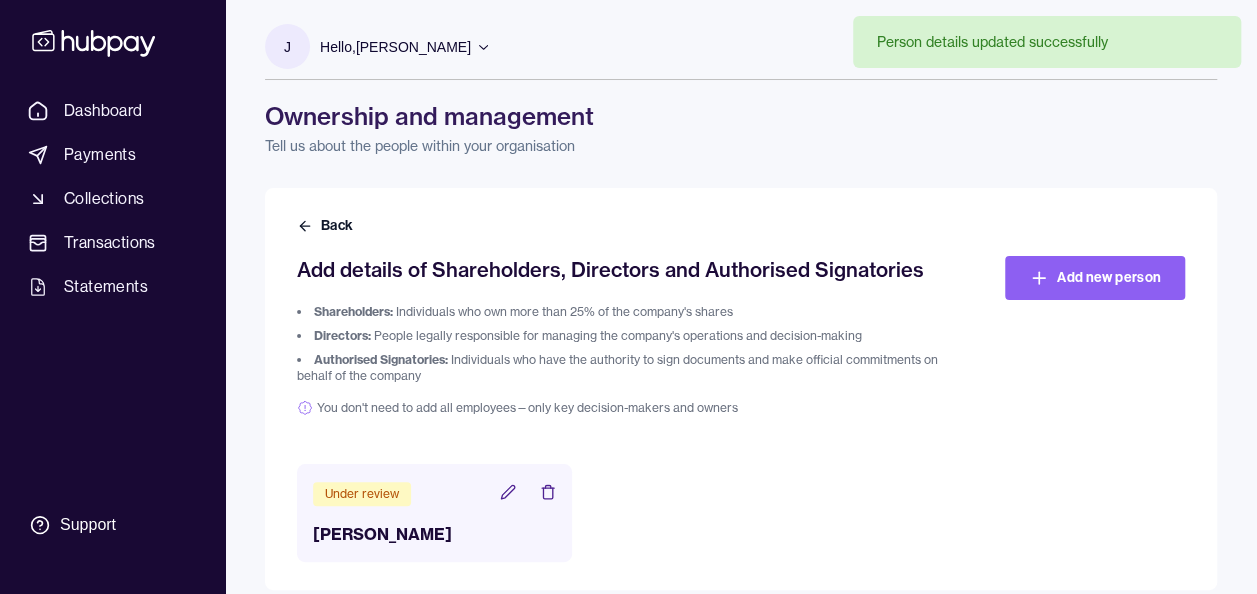 scroll, scrollTop: 21, scrollLeft: 0, axis: vertical 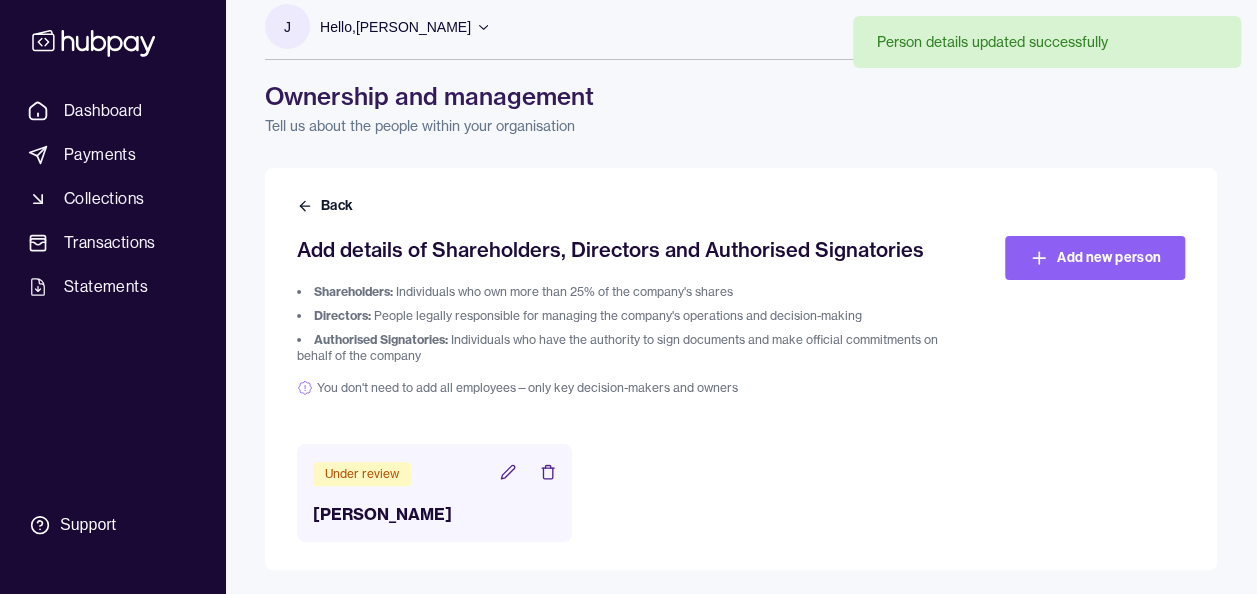 click 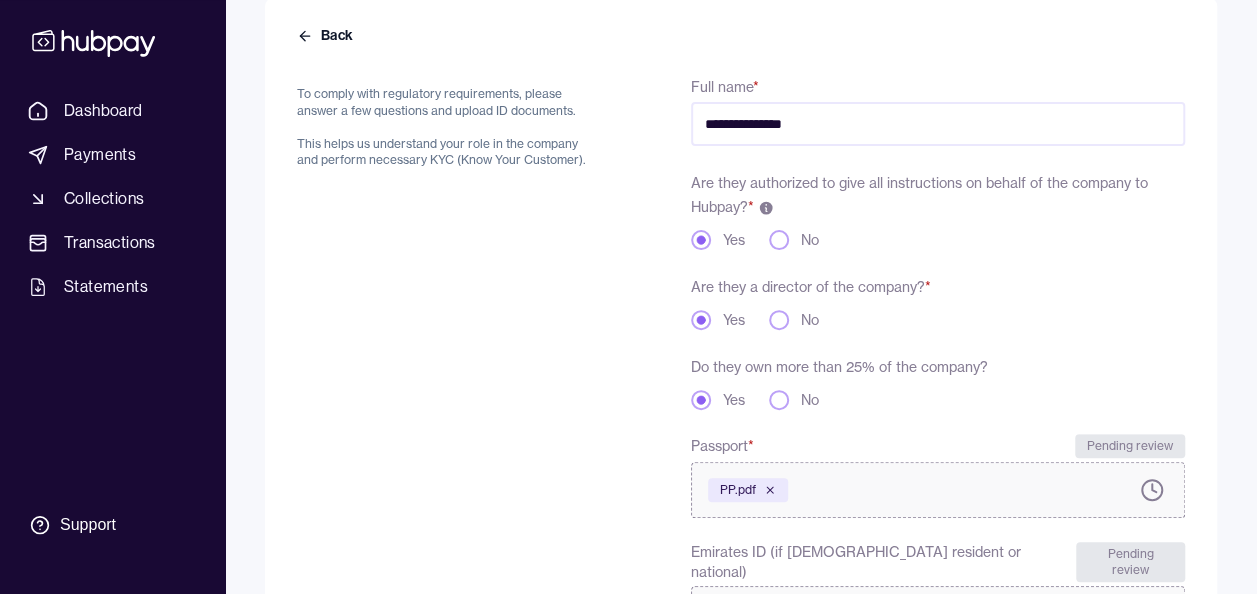 scroll, scrollTop: 0, scrollLeft: 0, axis: both 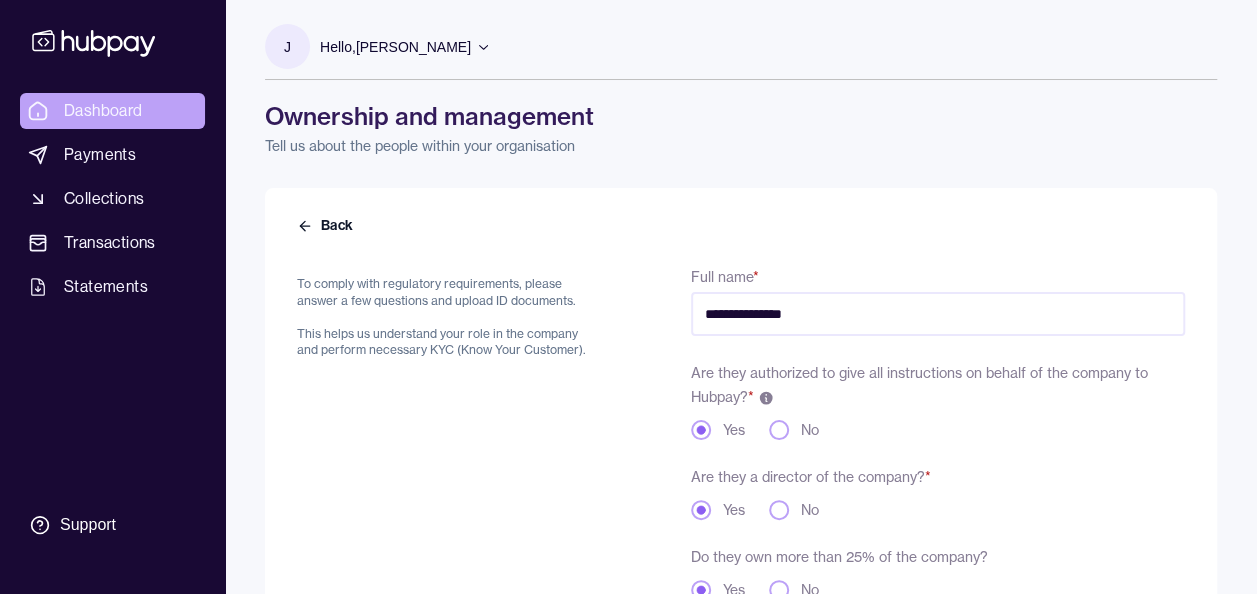 click on "Dashboard" at bounding box center [103, 111] 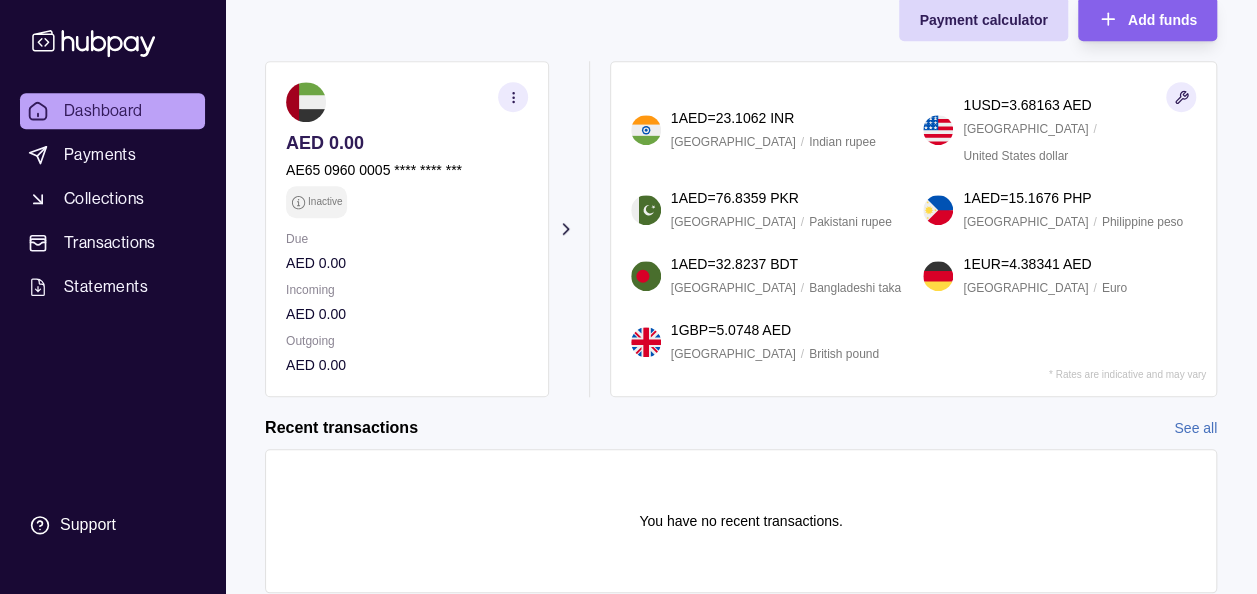 scroll, scrollTop: 500, scrollLeft: 0, axis: vertical 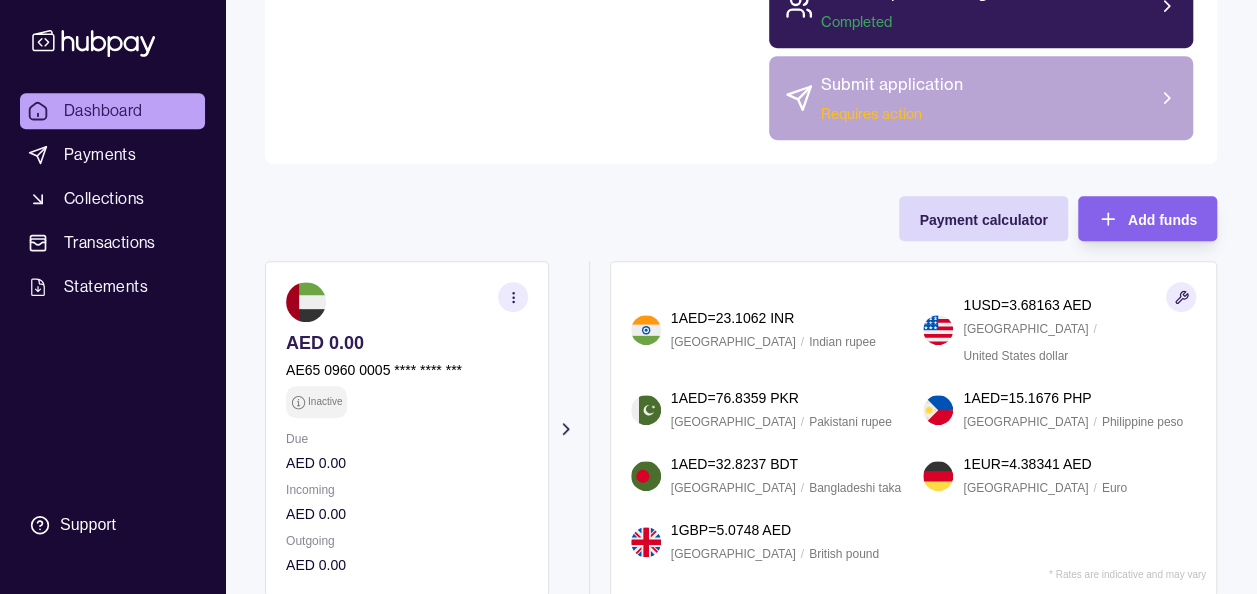 click on "Requires action" at bounding box center (892, 114) 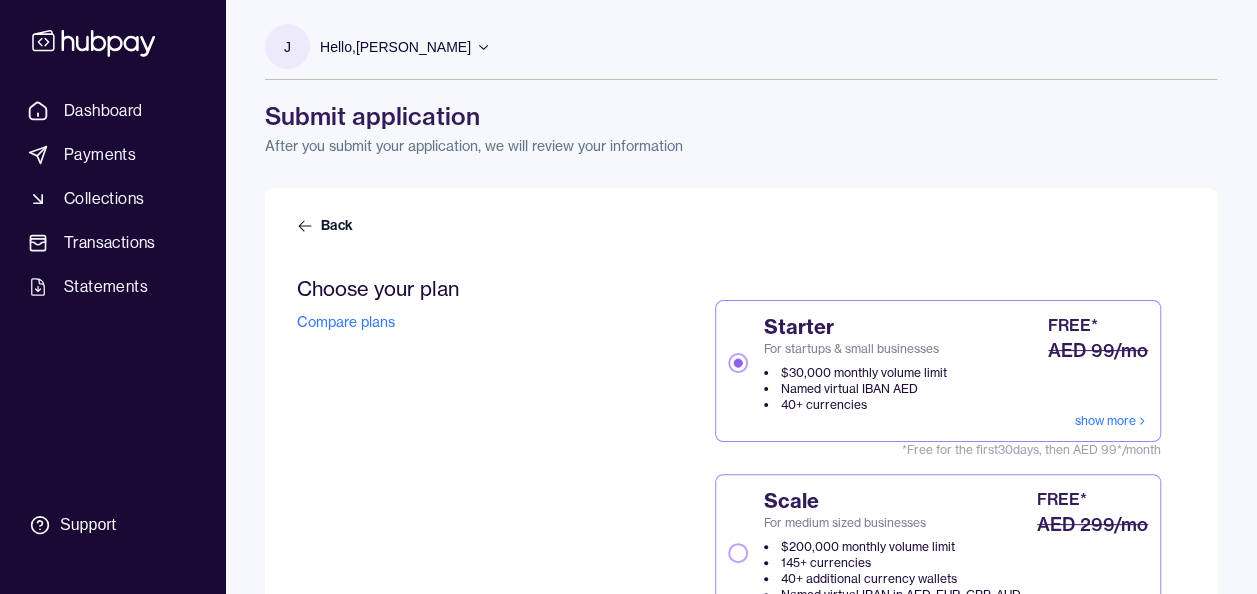 scroll, scrollTop: 100, scrollLeft: 0, axis: vertical 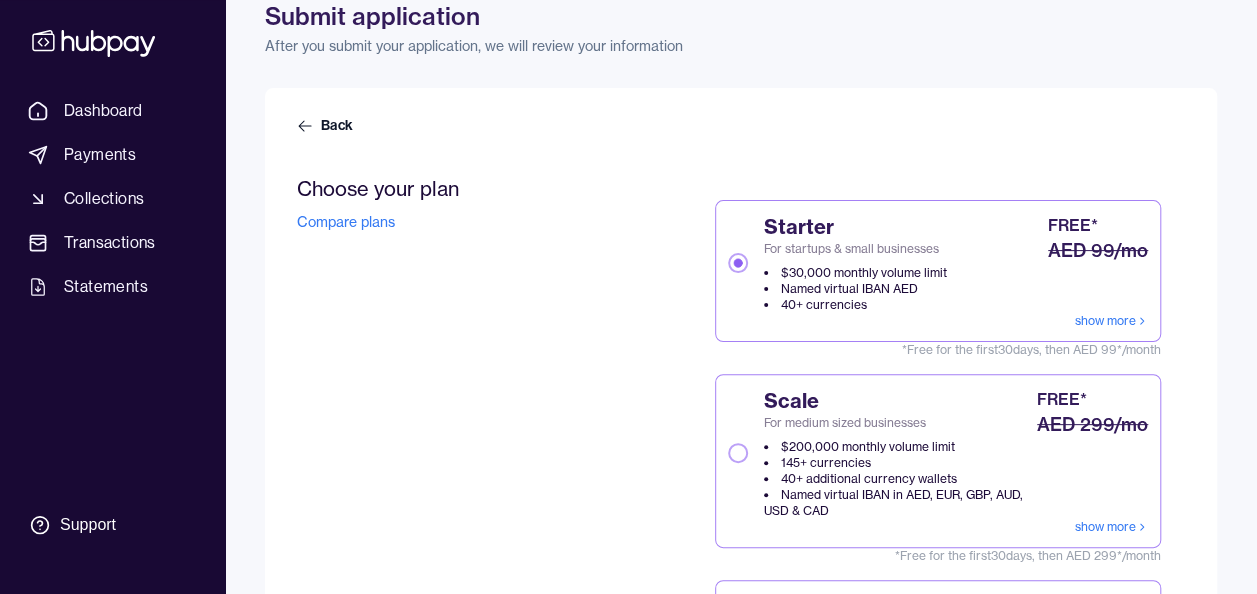 click on "Scale For medium sized businesses $200,000 monthly volume limit 145+ currencies 40+ additional currency wallets Named virtual IBAN in AED, EUR, GBP, AUD, USD & CAD FREE* AED 299/mo show more" at bounding box center (738, 453) 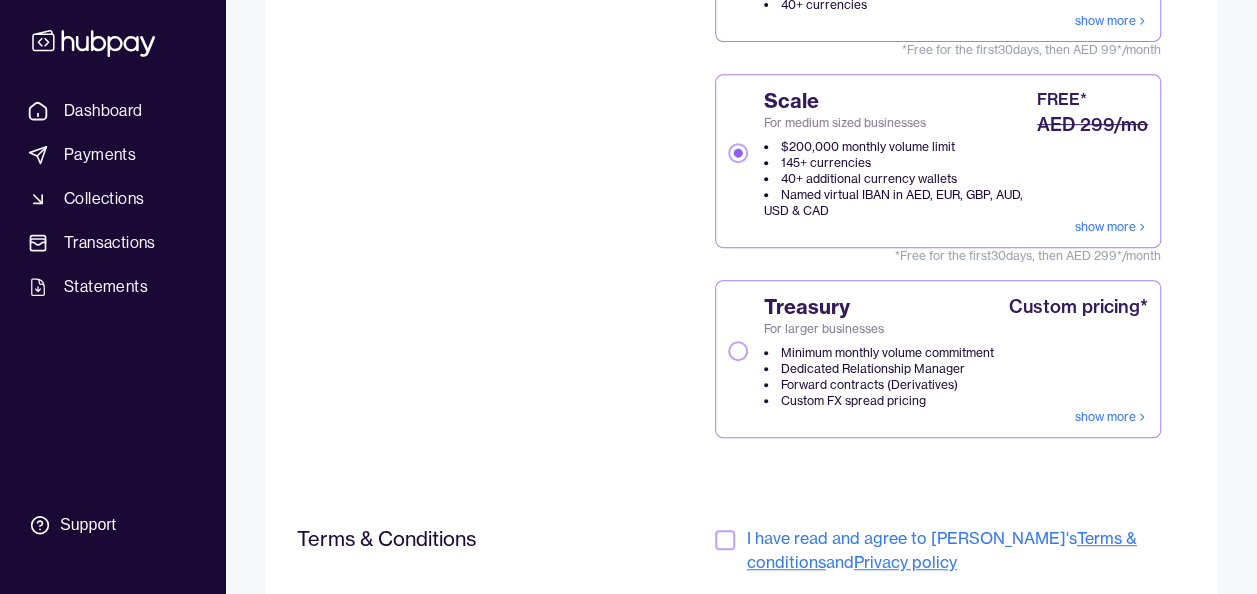 scroll, scrollTop: 500, scrollLeft: 0, axis: vertical 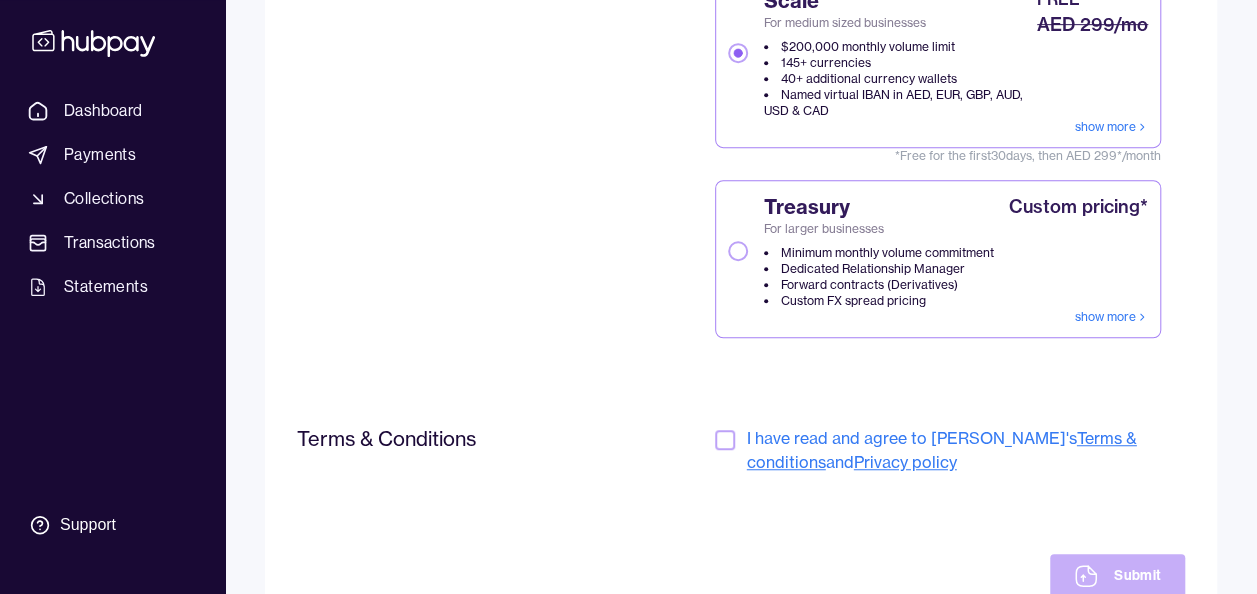 click at bounding box center [725, 440] 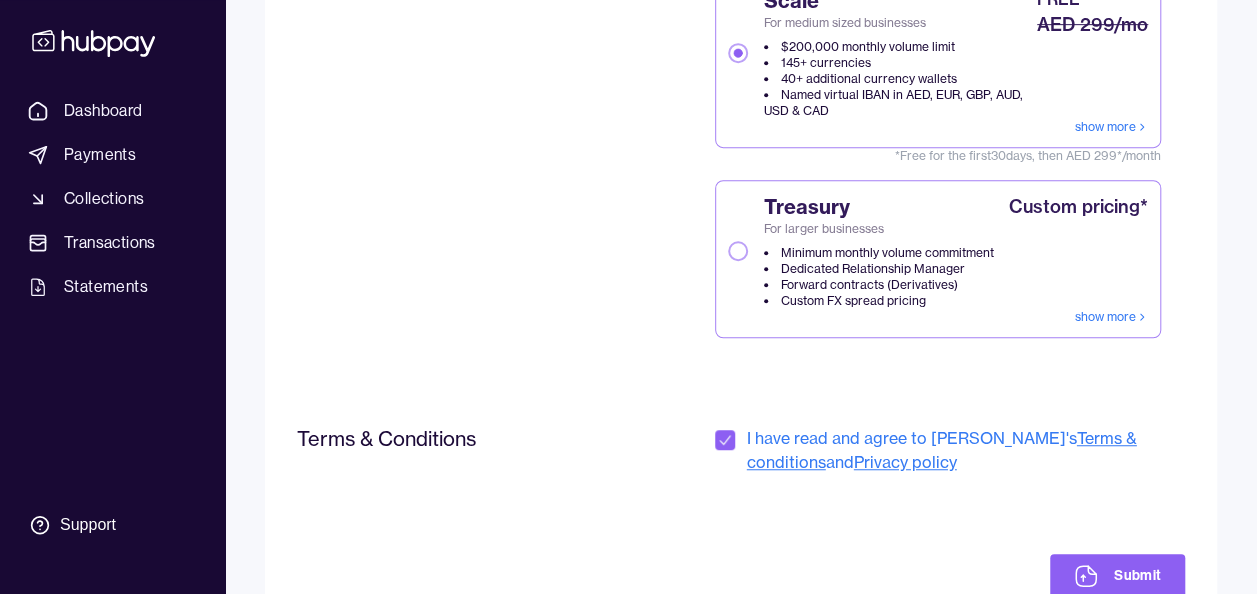 click on "Submit" at bounding box center [1117, 576] 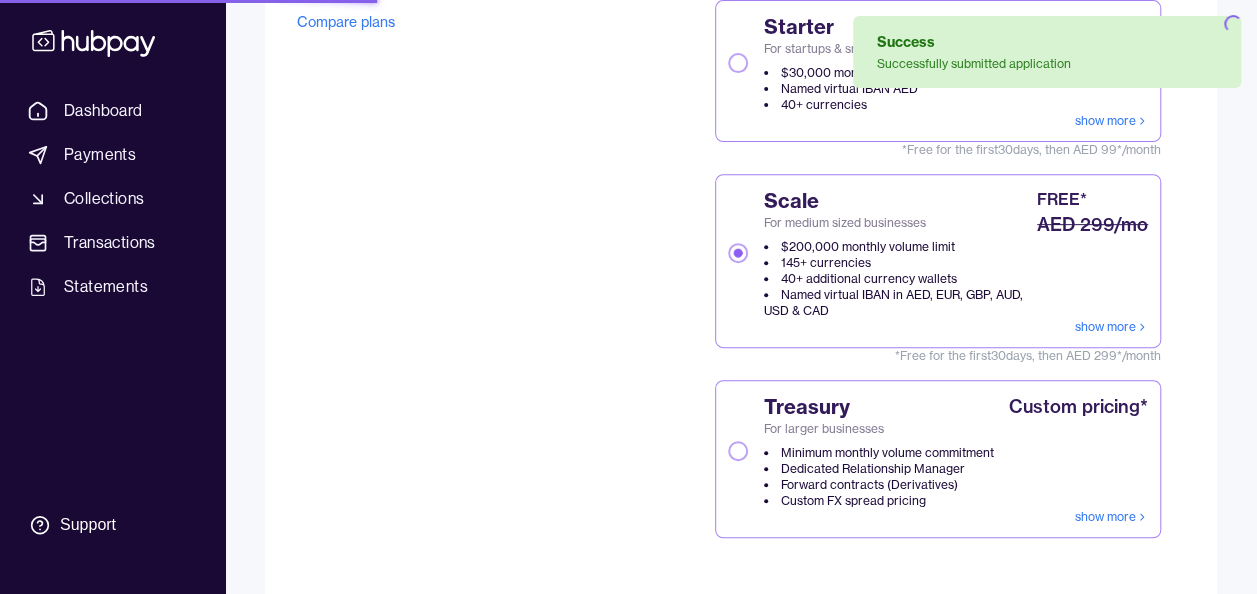 scroll, scrollTop: 100, scrollLeft: 0, axis: vertical 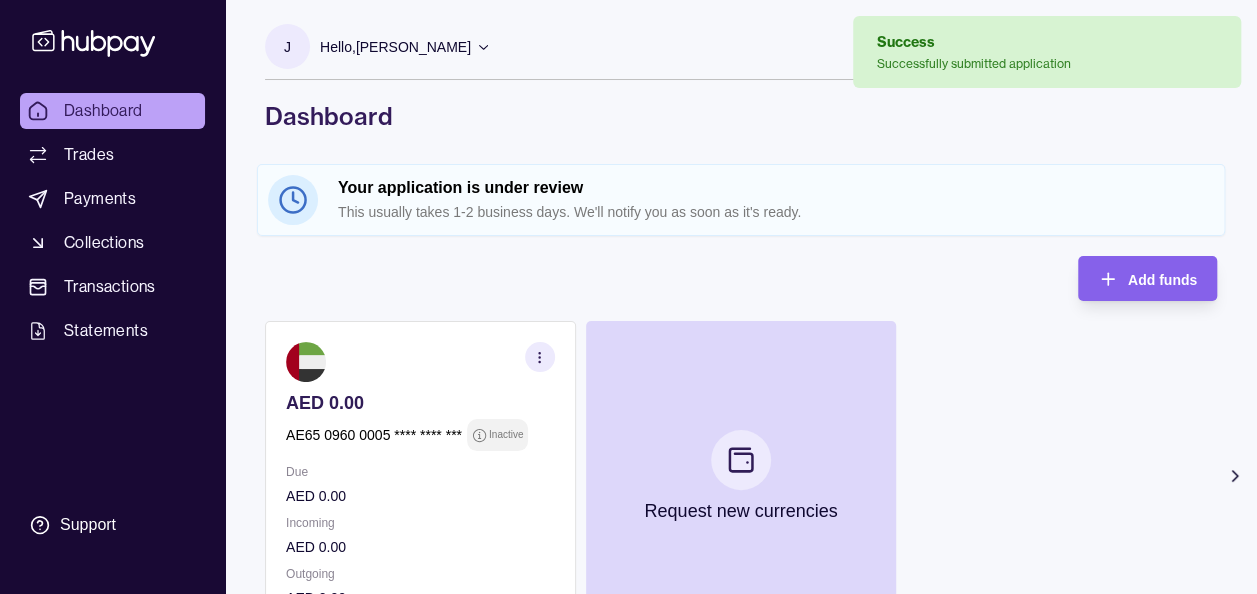 click on "Add funds AED 0.00 AE65 0960 0005 **** **** *** Inactive Due AED 0.00 Incoming AED 0.00 Outgoing AED 0.00 Request new currencies" at bounding box center (741, 443) 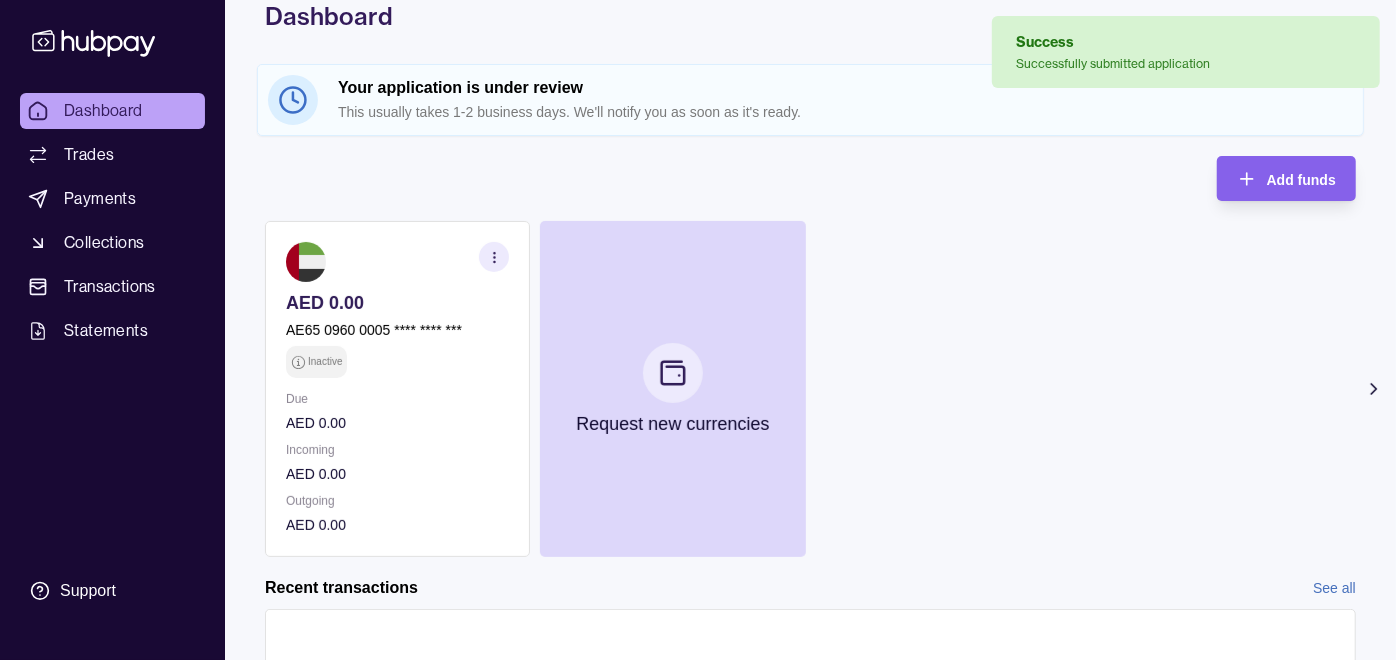 scroll, scrollTop: 0, scrollLeft: 0, axis: both 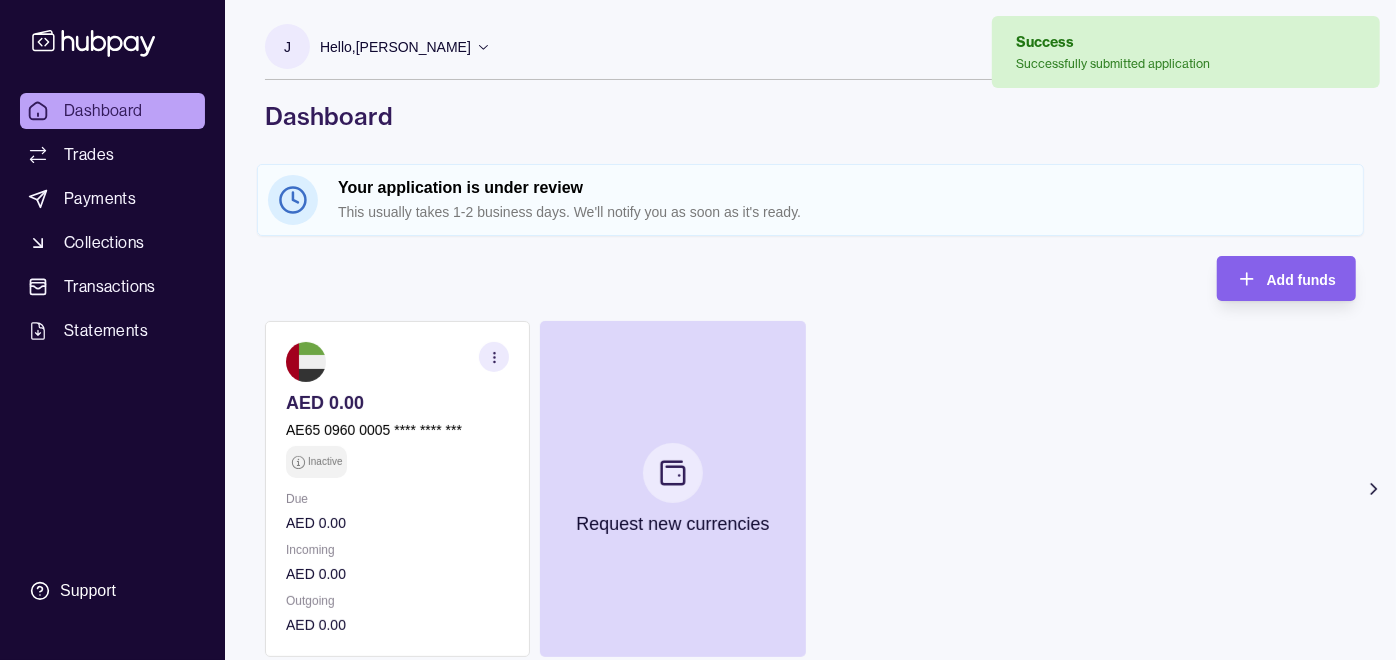 click 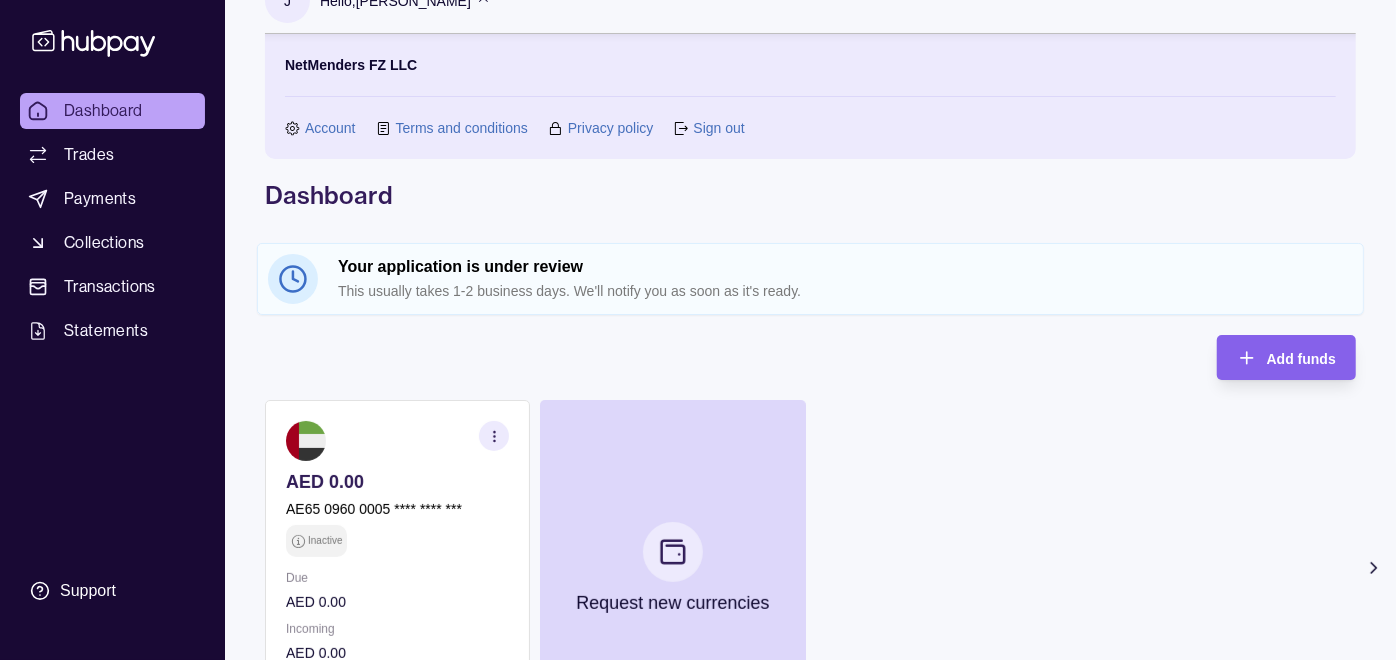 scroll, scrollTop: 0, scrollLeft: 0, axis: both 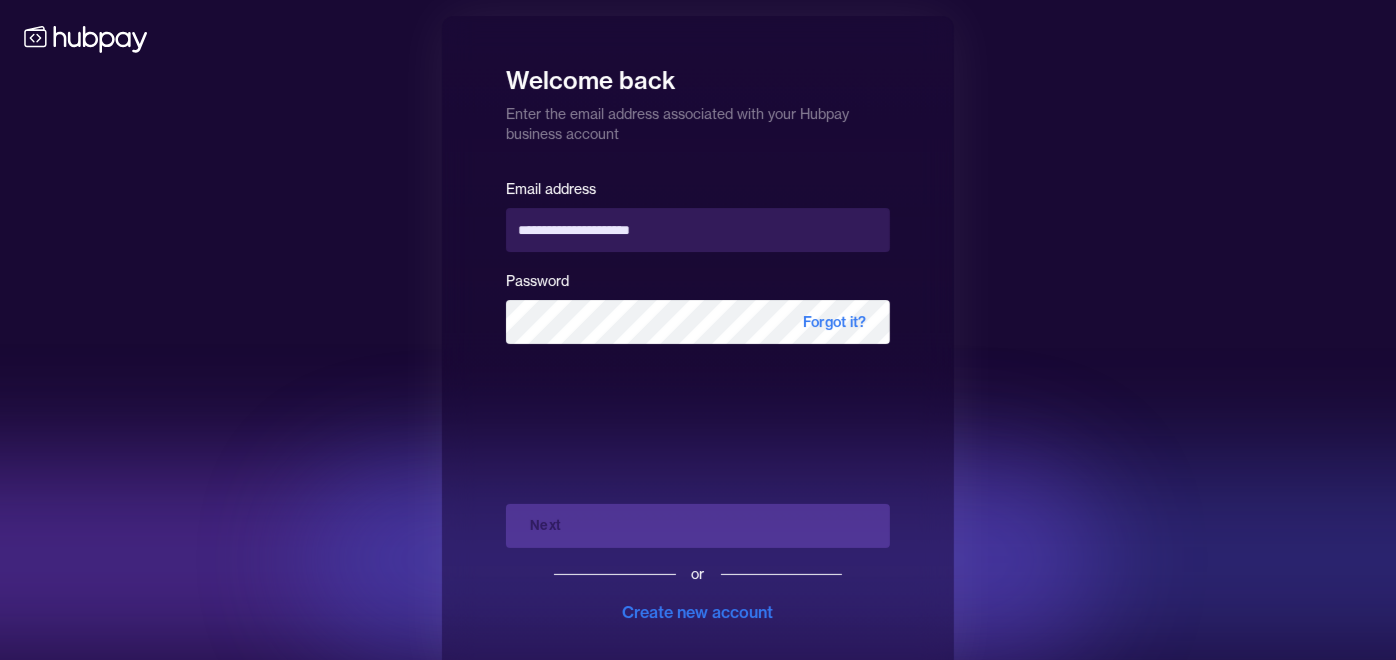 click on "**********" at bounding box center (698, 346) 